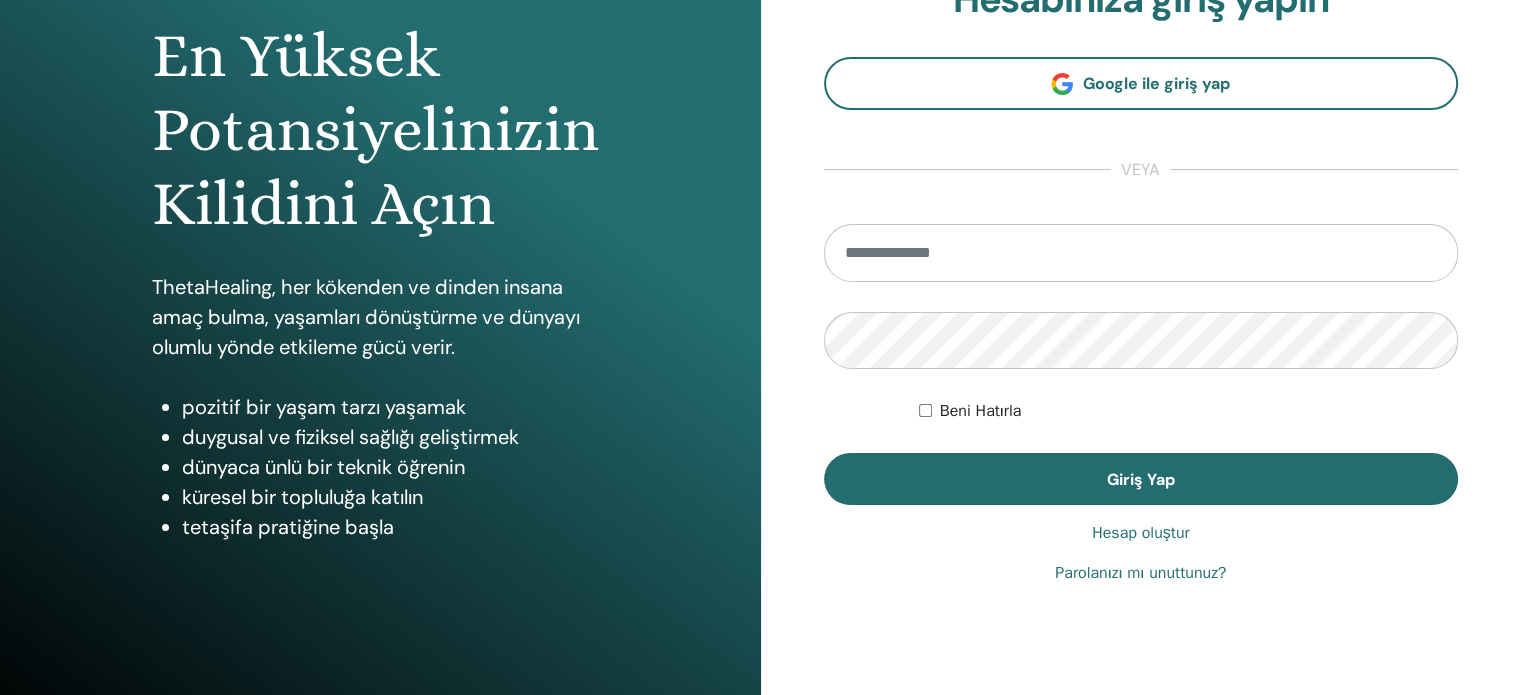 scroll, scrollTop: 164, scrollLeft: 0, axis: vertical 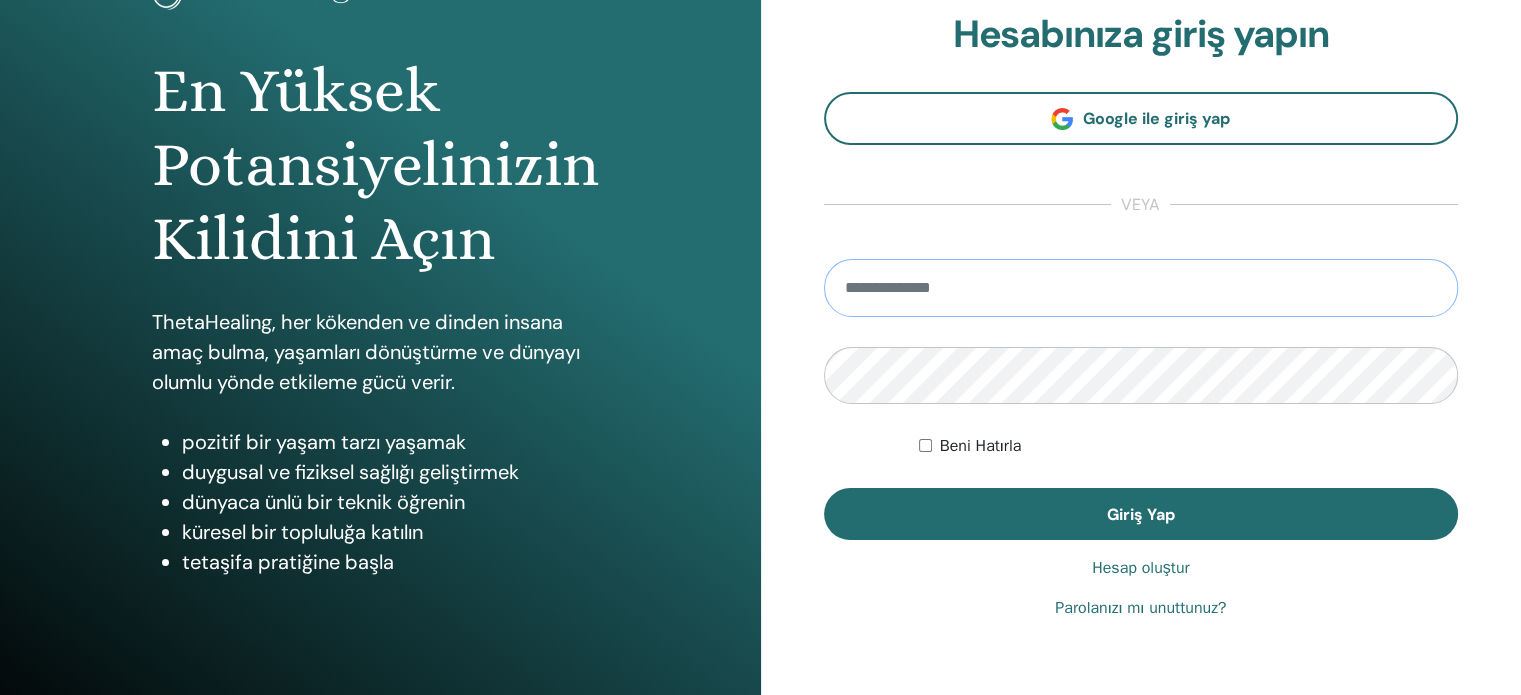 click at bounding box center [1141, 288] 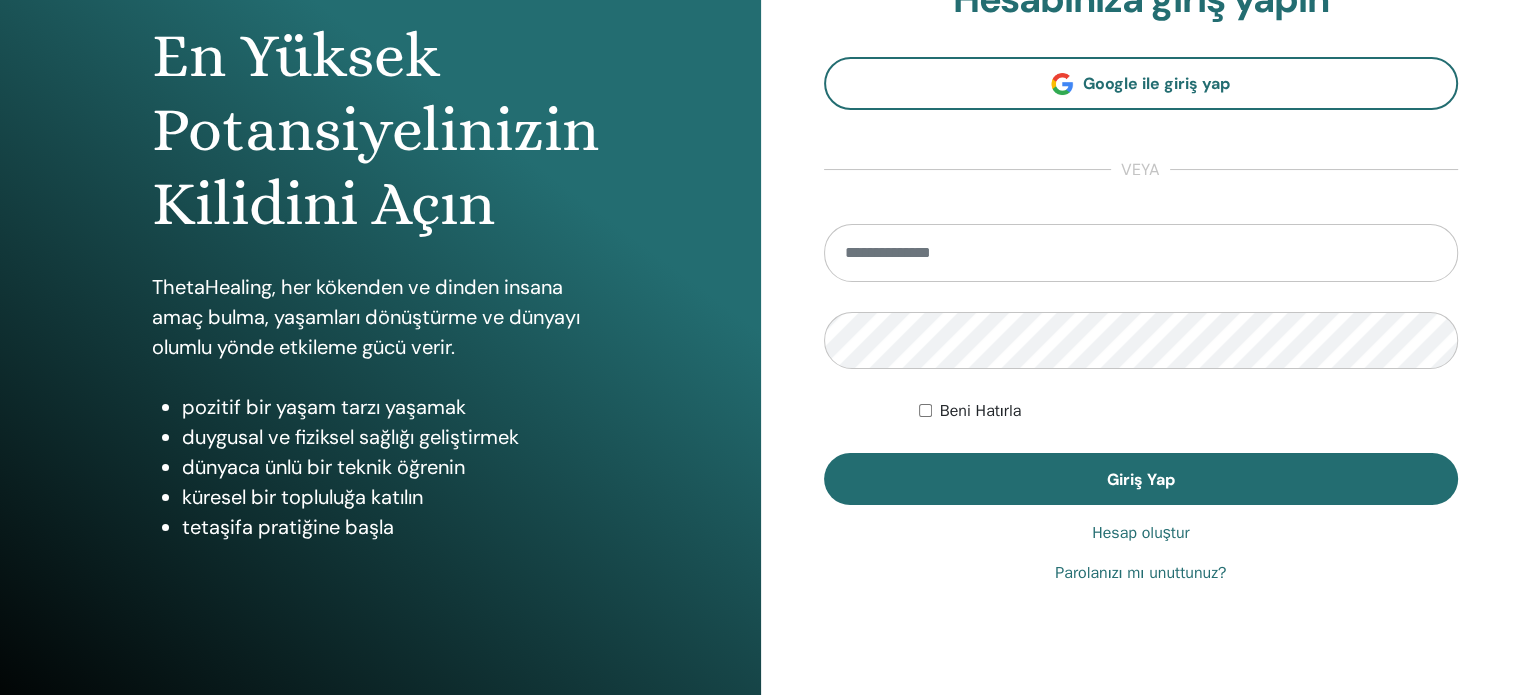 scroll, scrollTop: 200, scrollLeft: 0, axis: vertical 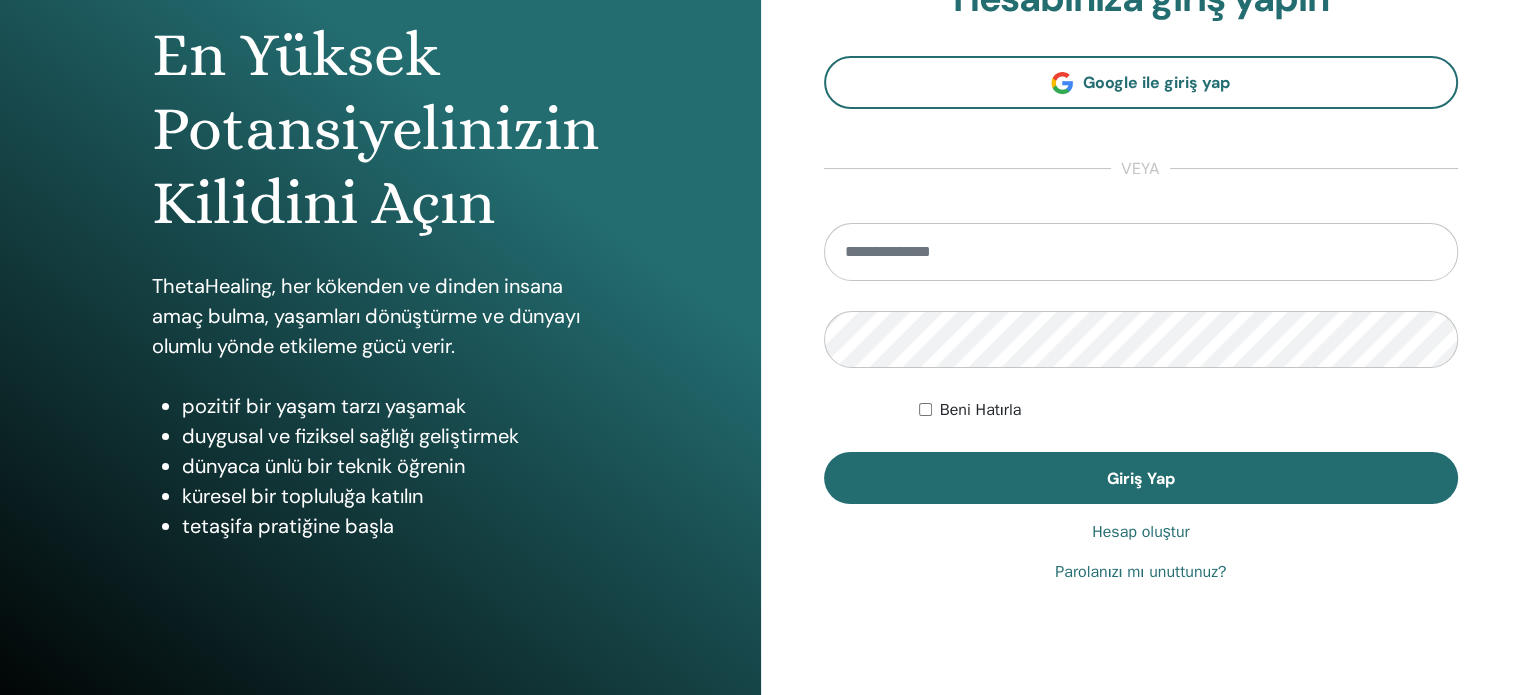click on "Hesap oluştur" at bounding box center [1140, 532] 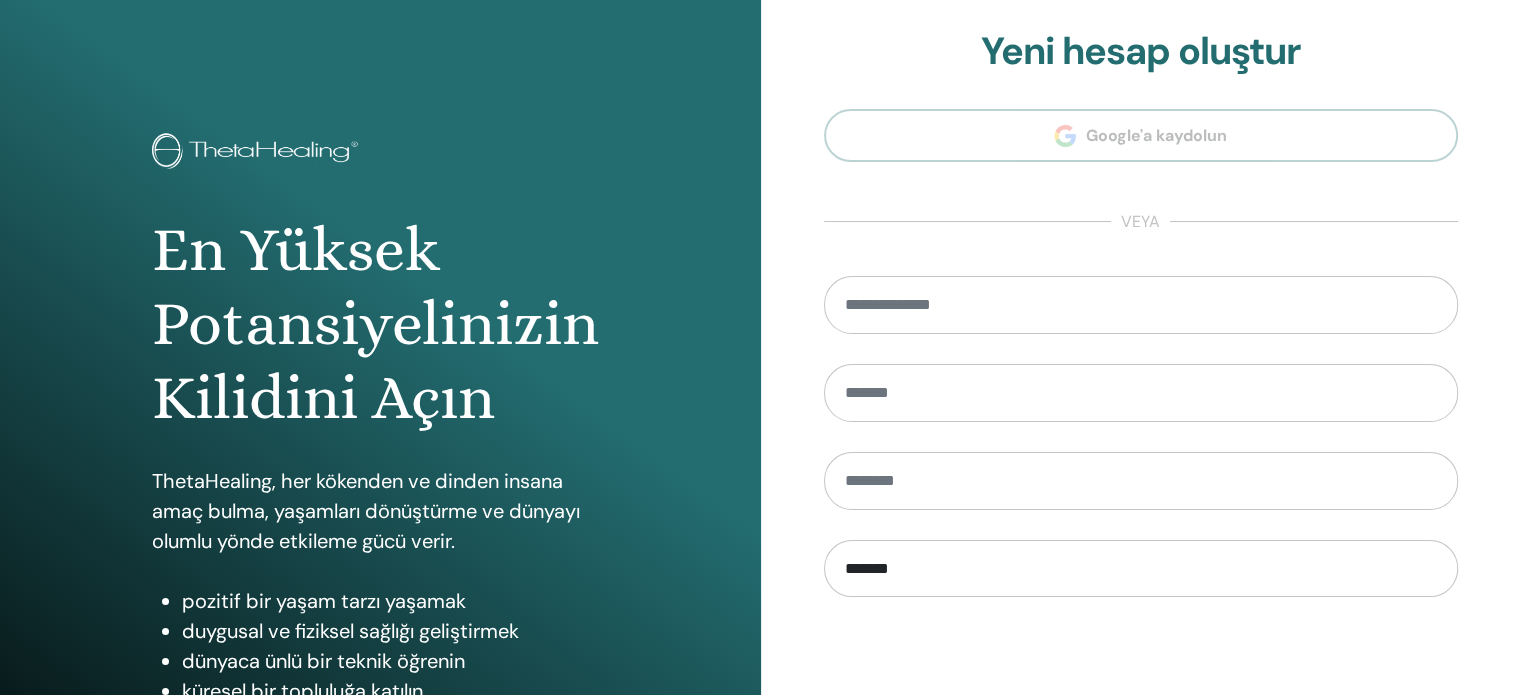scroll, scrollTop: 0, scrollLeft: 0, axis: both 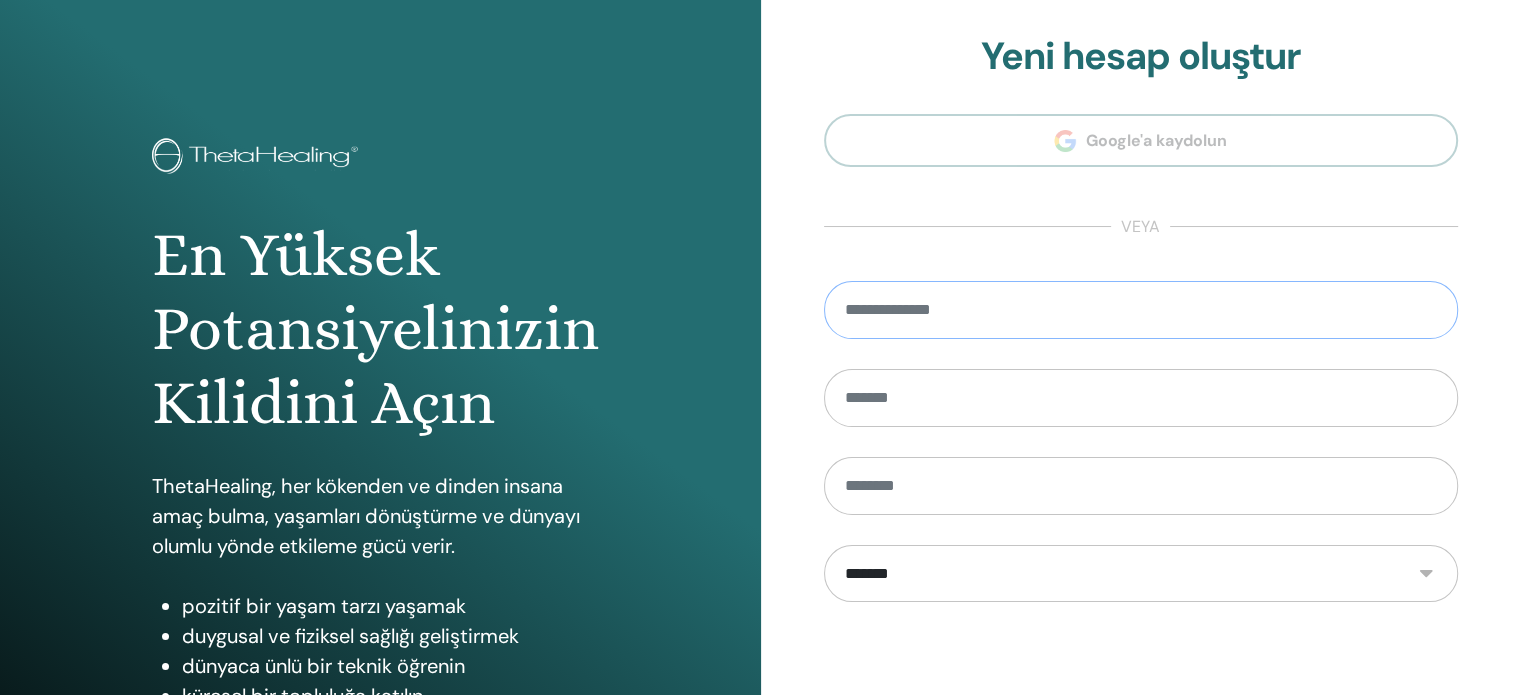 click at bounding box center [1141, 310] 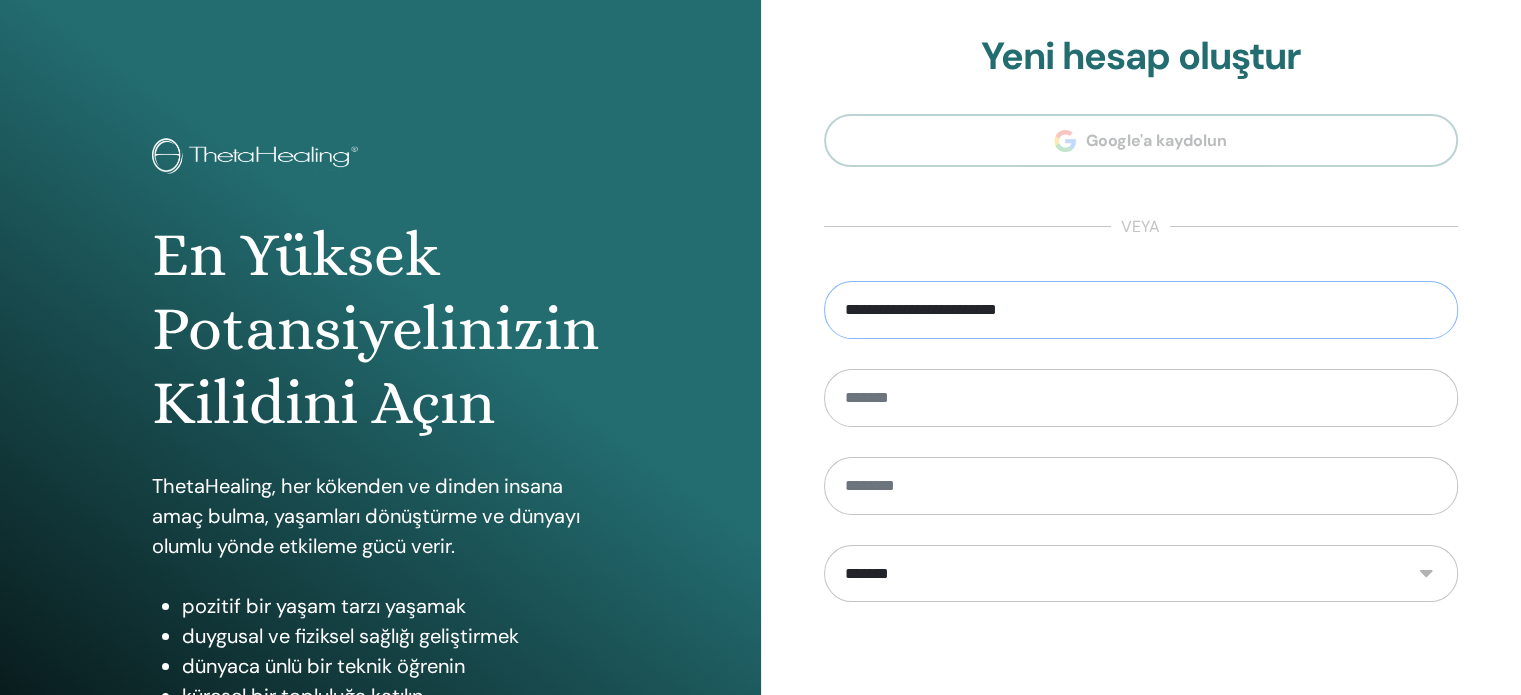 type on "**********" 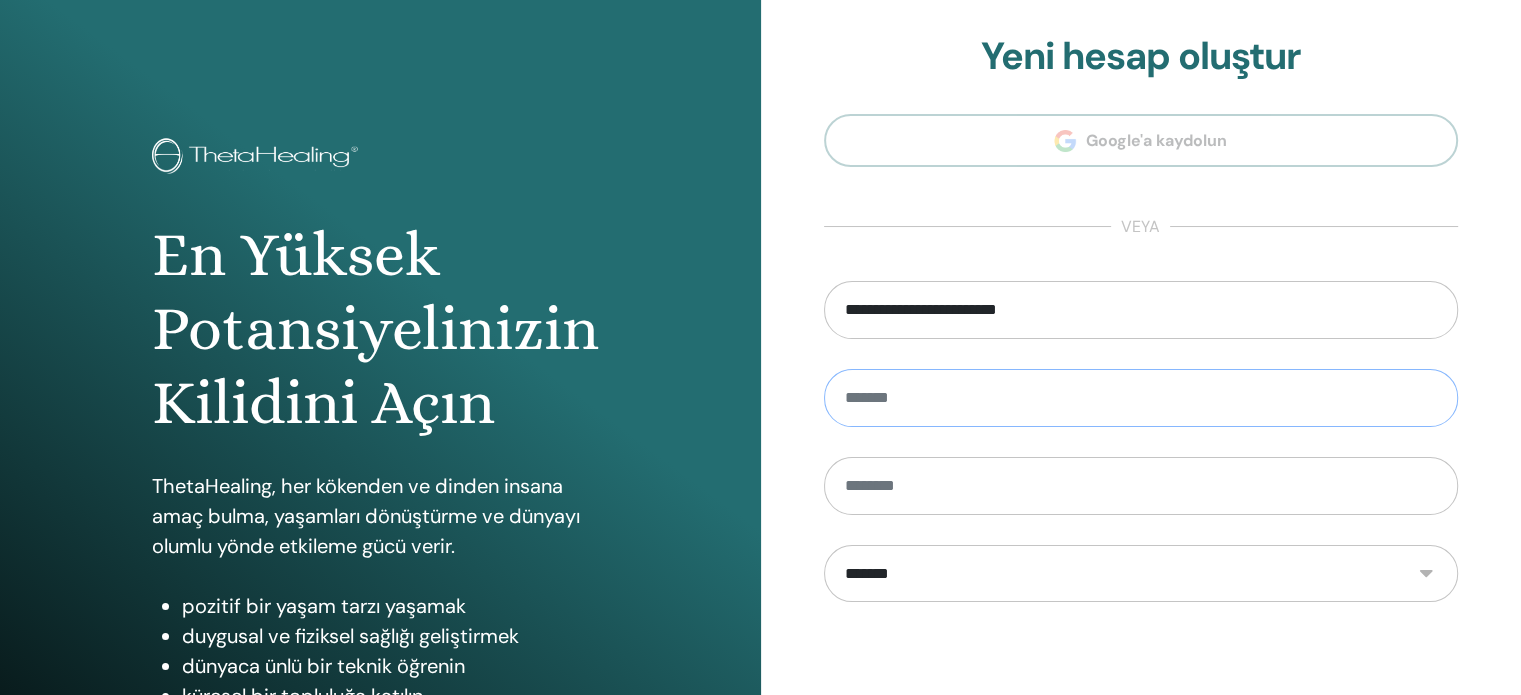 click at bounding box center (1141, 398) 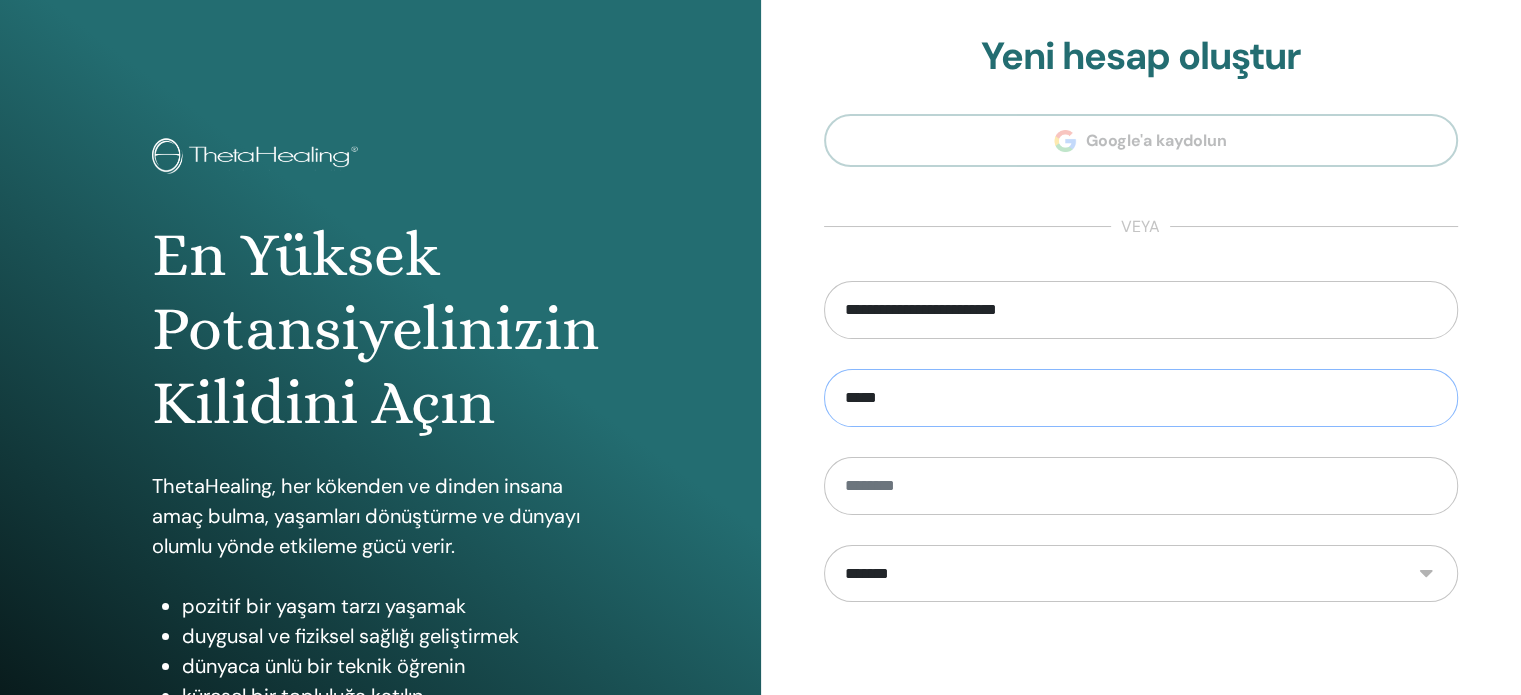 type on "*****" 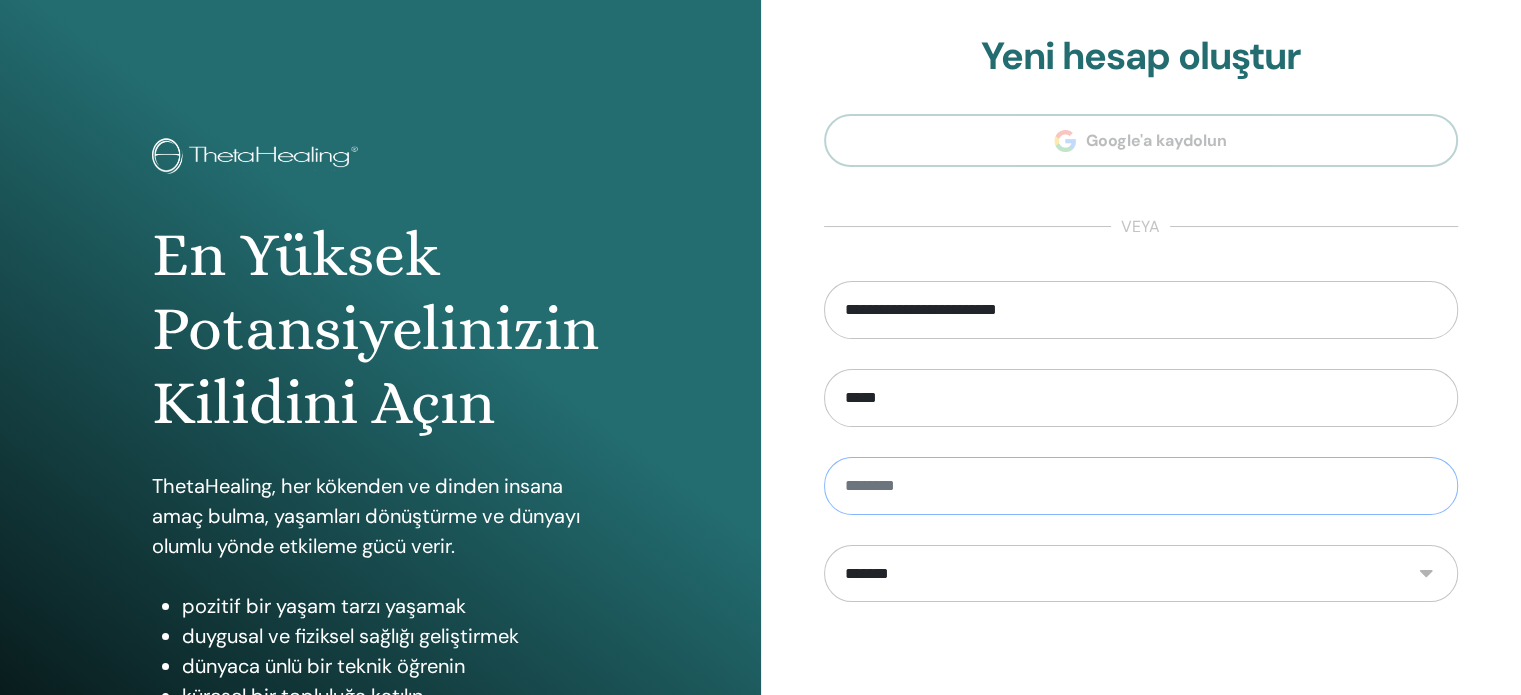 click at bounding box center (1141, 486) 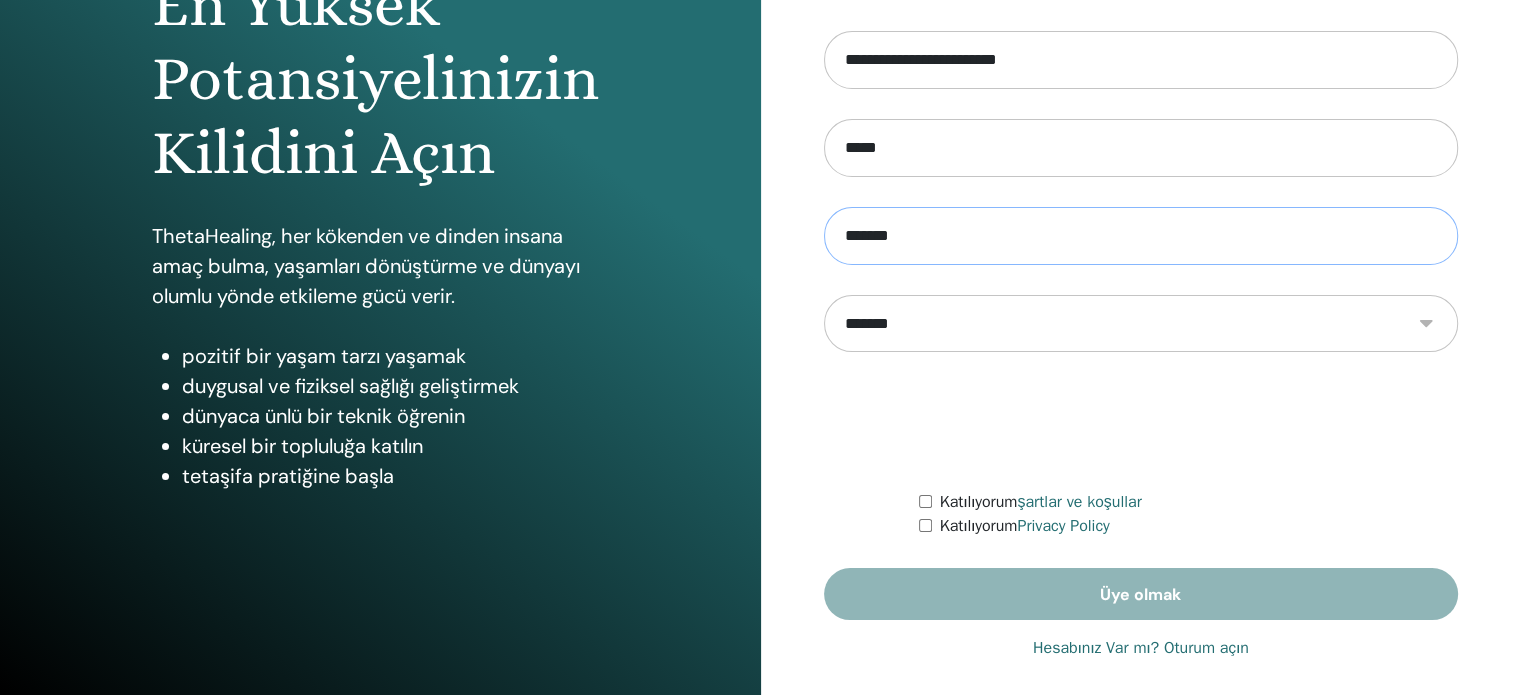 scroll, scrollTop: 264, scrollLeft: 0, axis: vertical 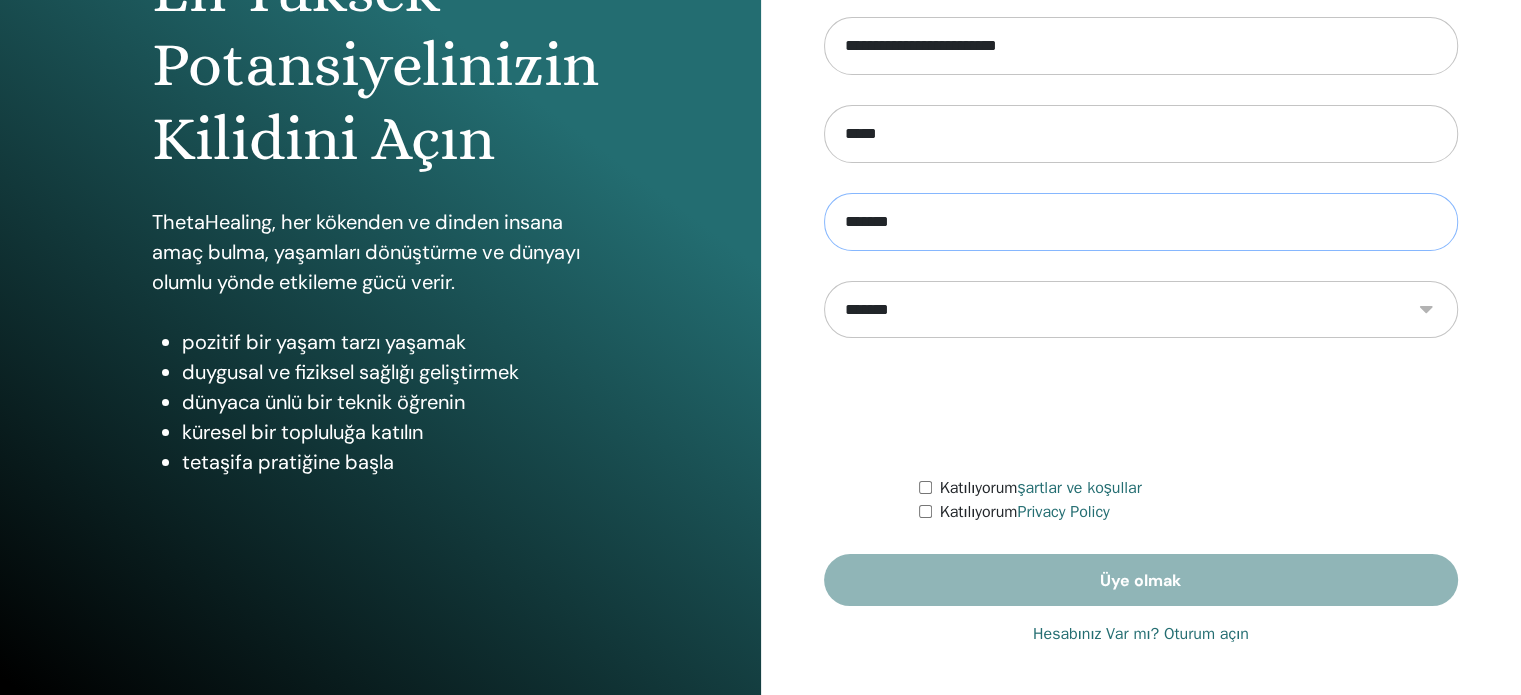 type on "*******" 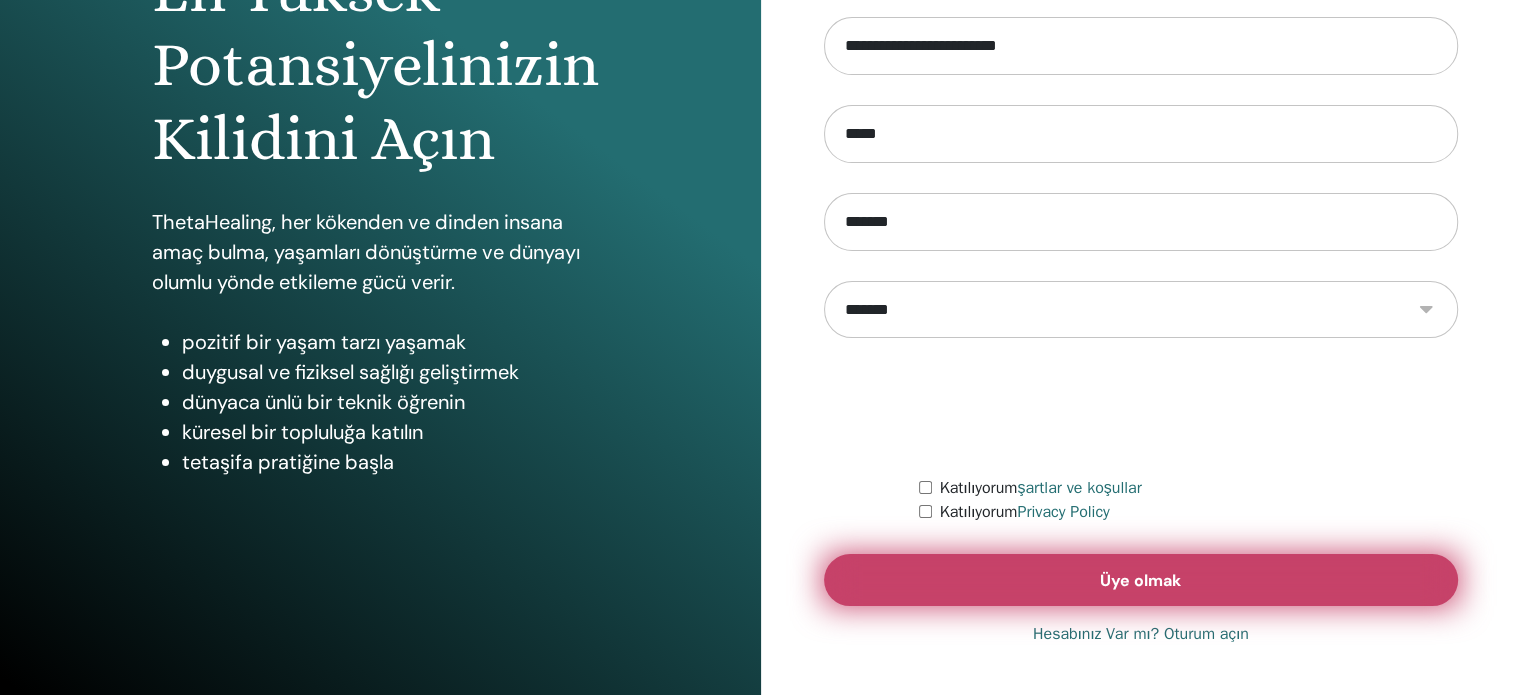 click on "Üye olmak" at bounding box center [1141, 580] 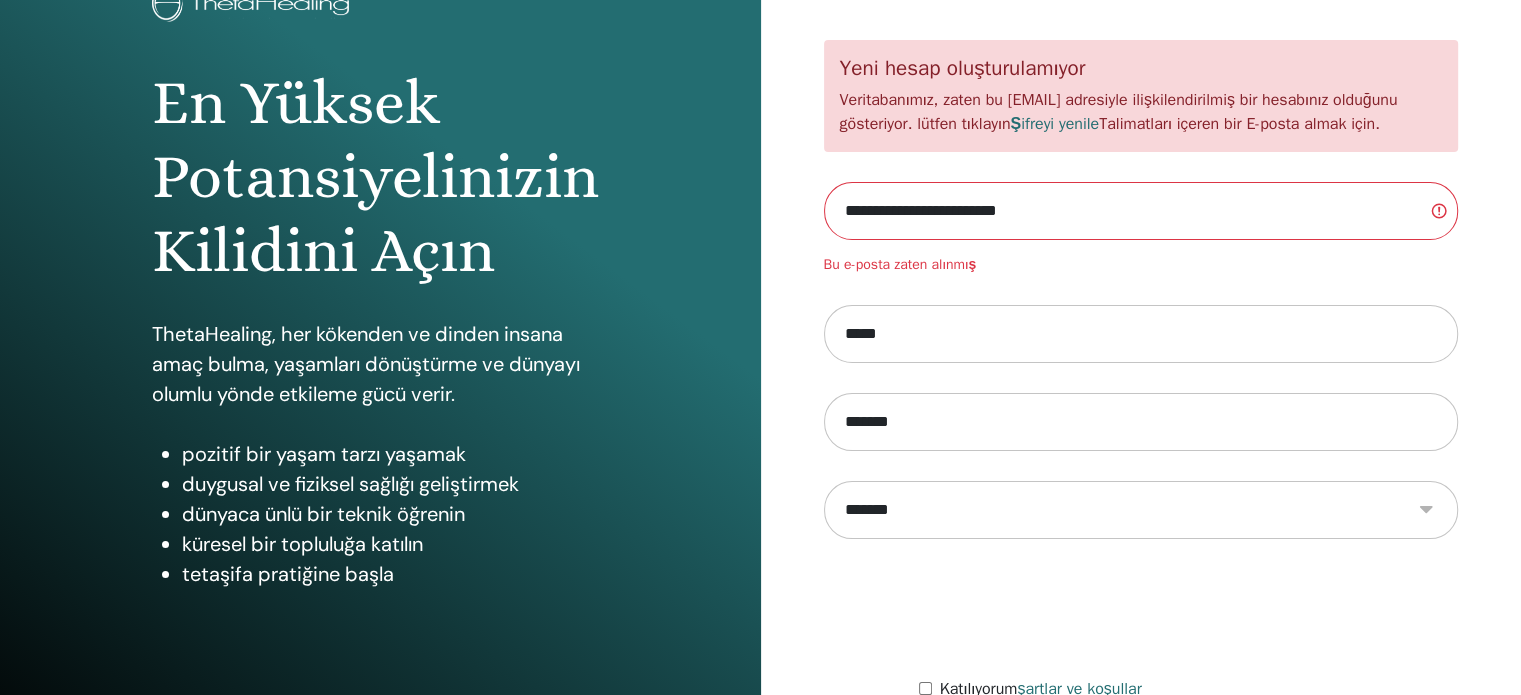 scroll, scrollTop: 200, scrollLeft: 0, axis: vertical 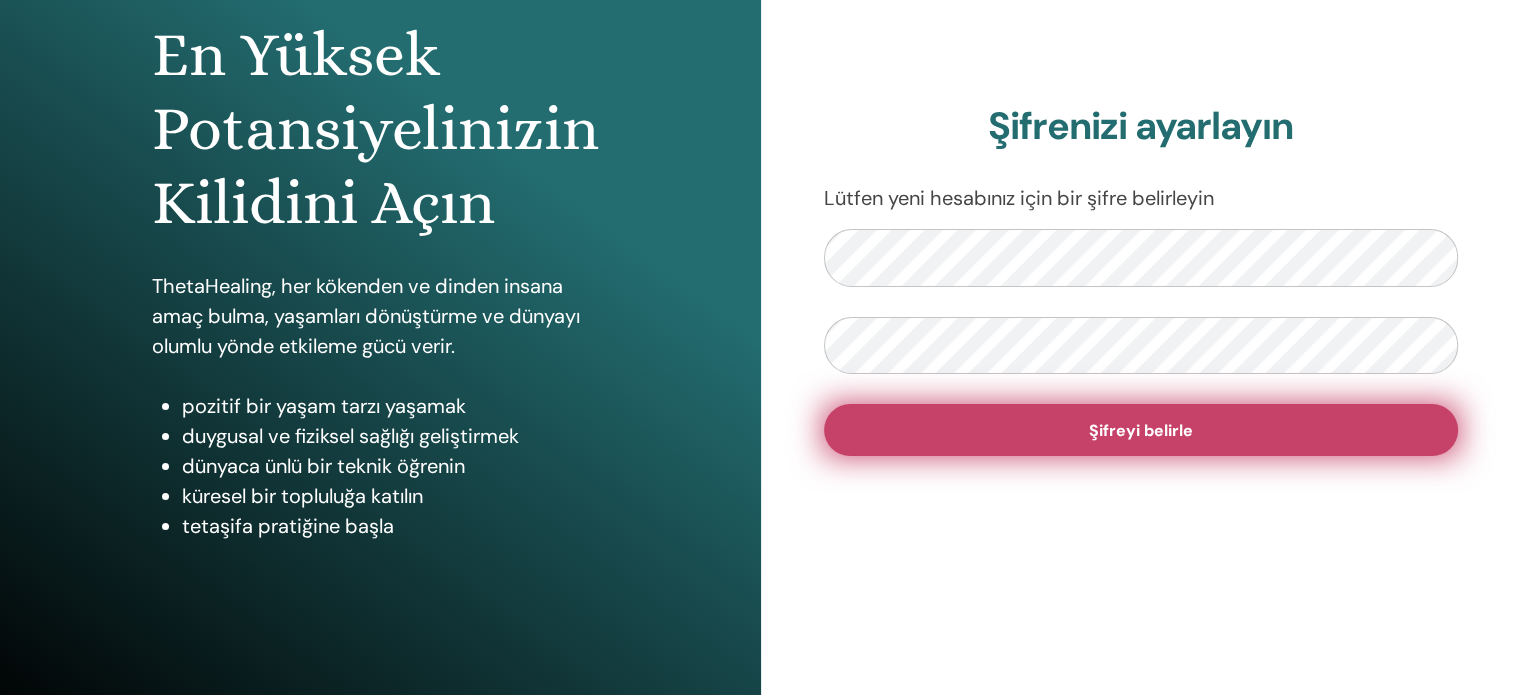 click on "Şifreyi belirle" at bounding box center [1141, 430] 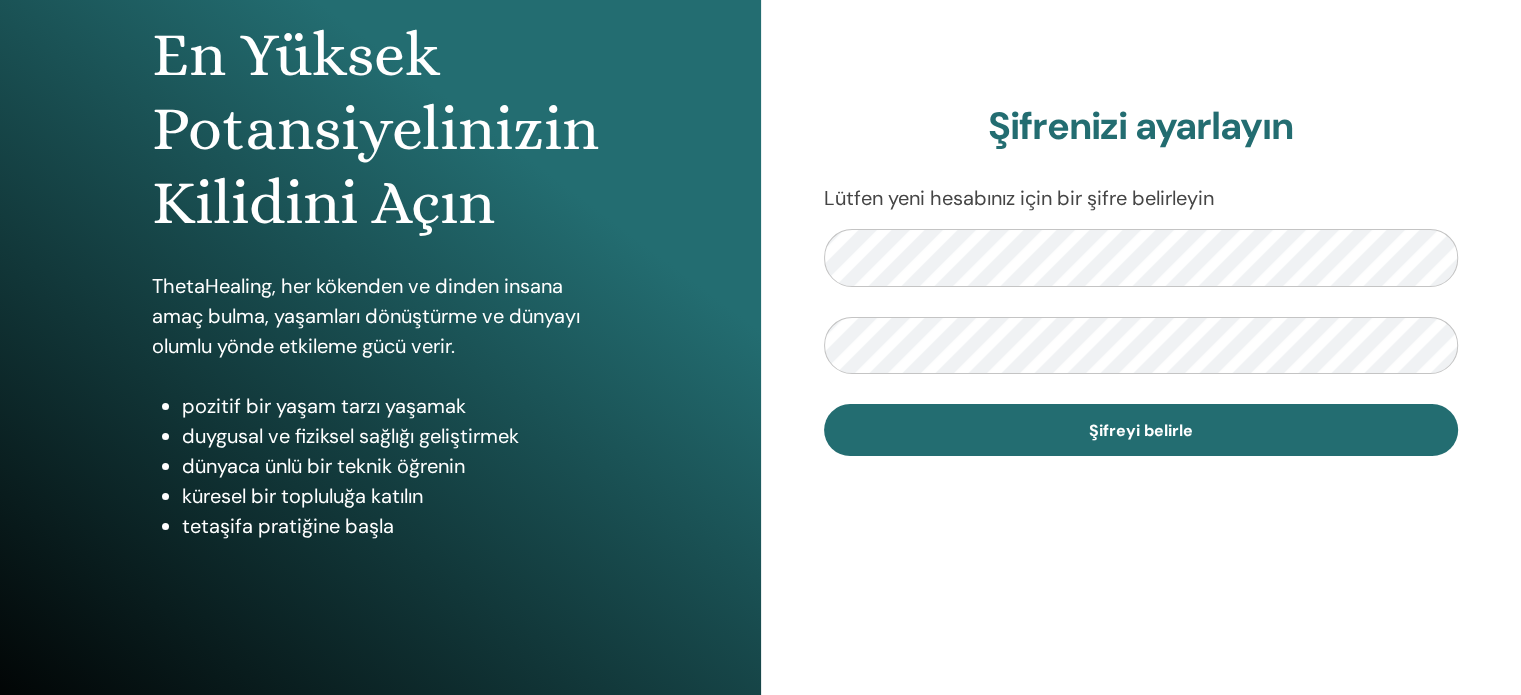 scroll, scrollTop: 264, scrollLeft: 0, axis: vertical 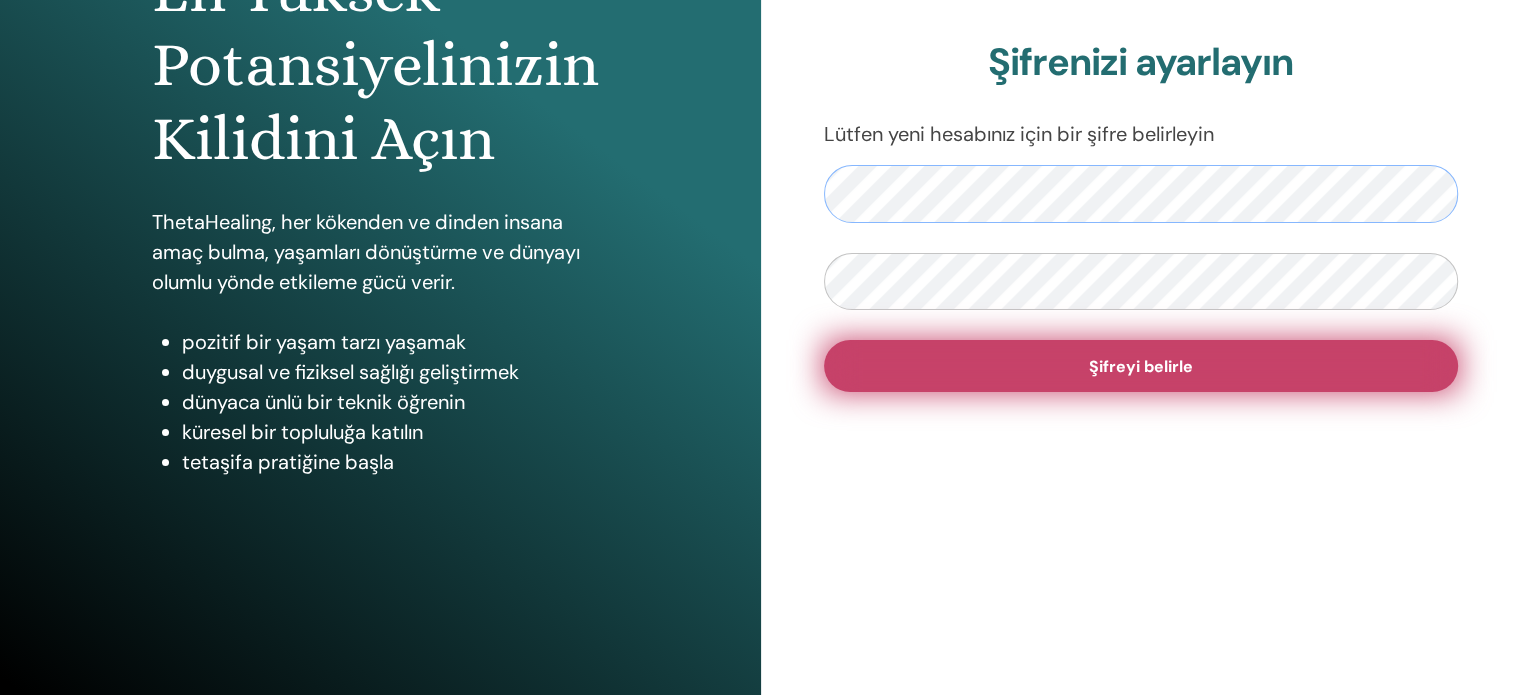 type 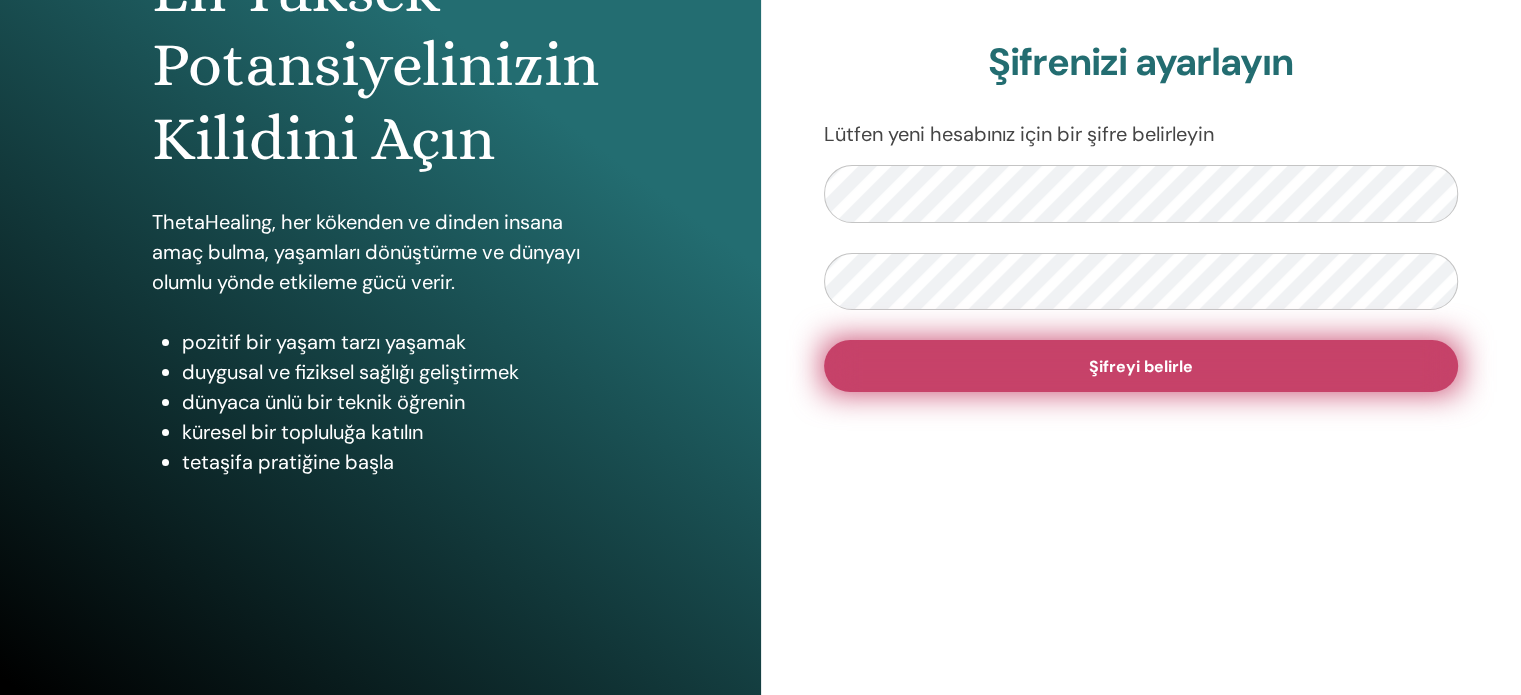 click on "Şifreyi belirle" at bounding box center [1141, 366] 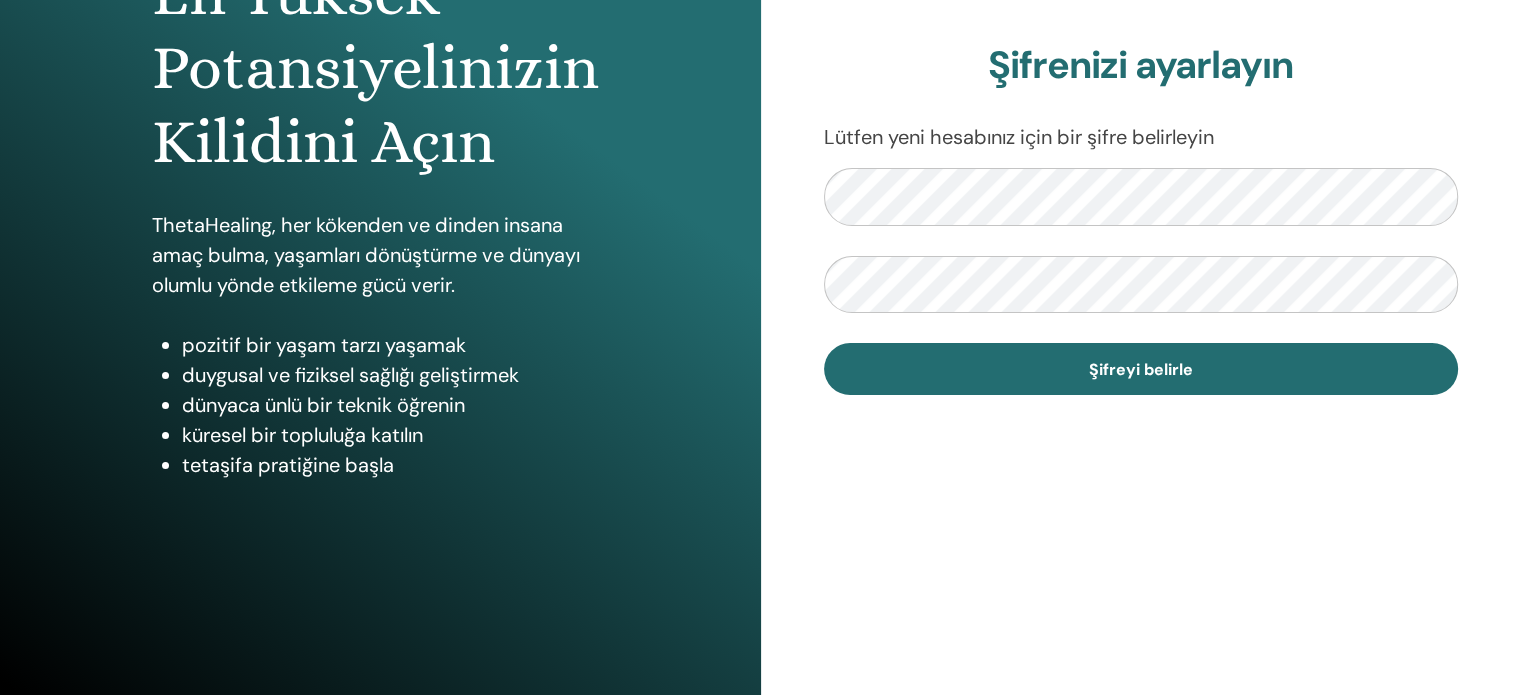 scroll, scrollTop: 264, scrollLeft: 0, axis: vertical 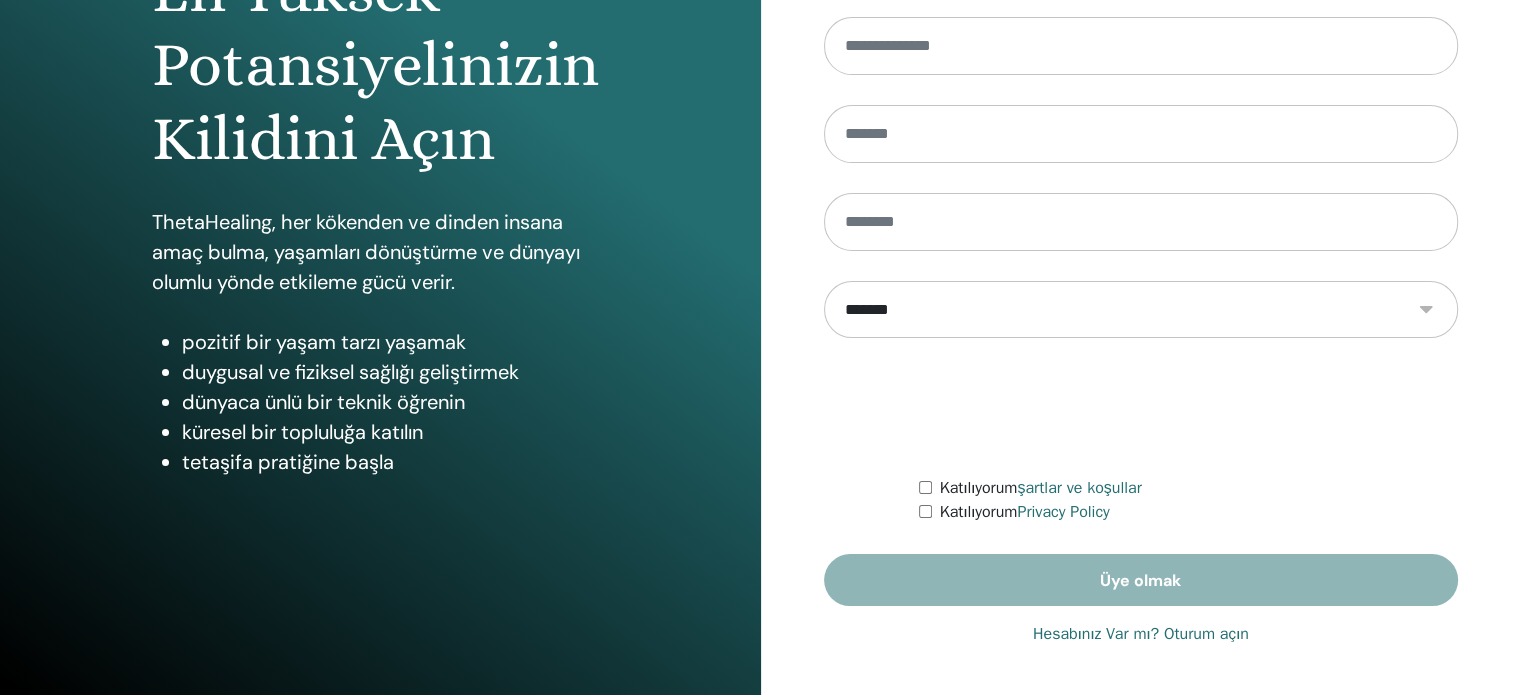 click on "Hesabınız Var mı? Oturum açın" at bounding box center (1141, 634) 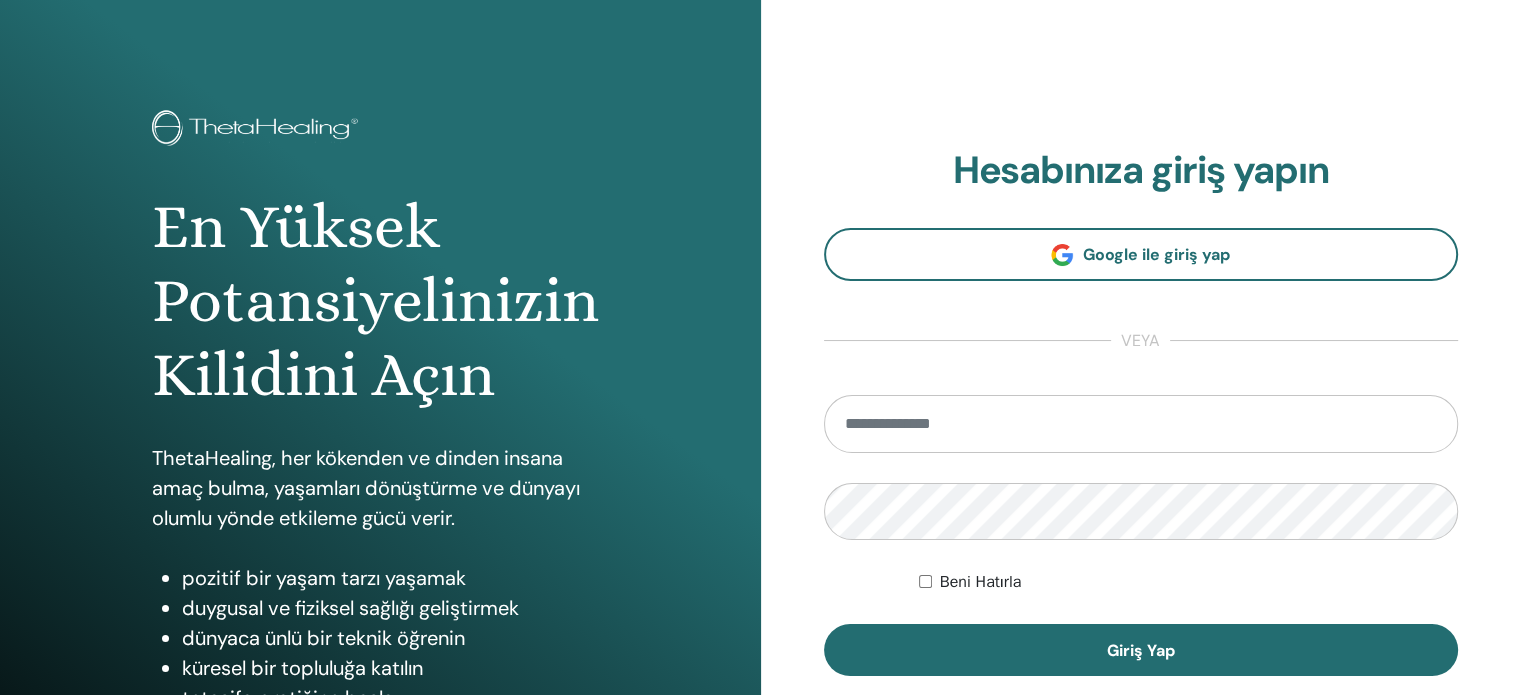 scroll, scrollTop: 0, scrollLeft: 0, axis: both 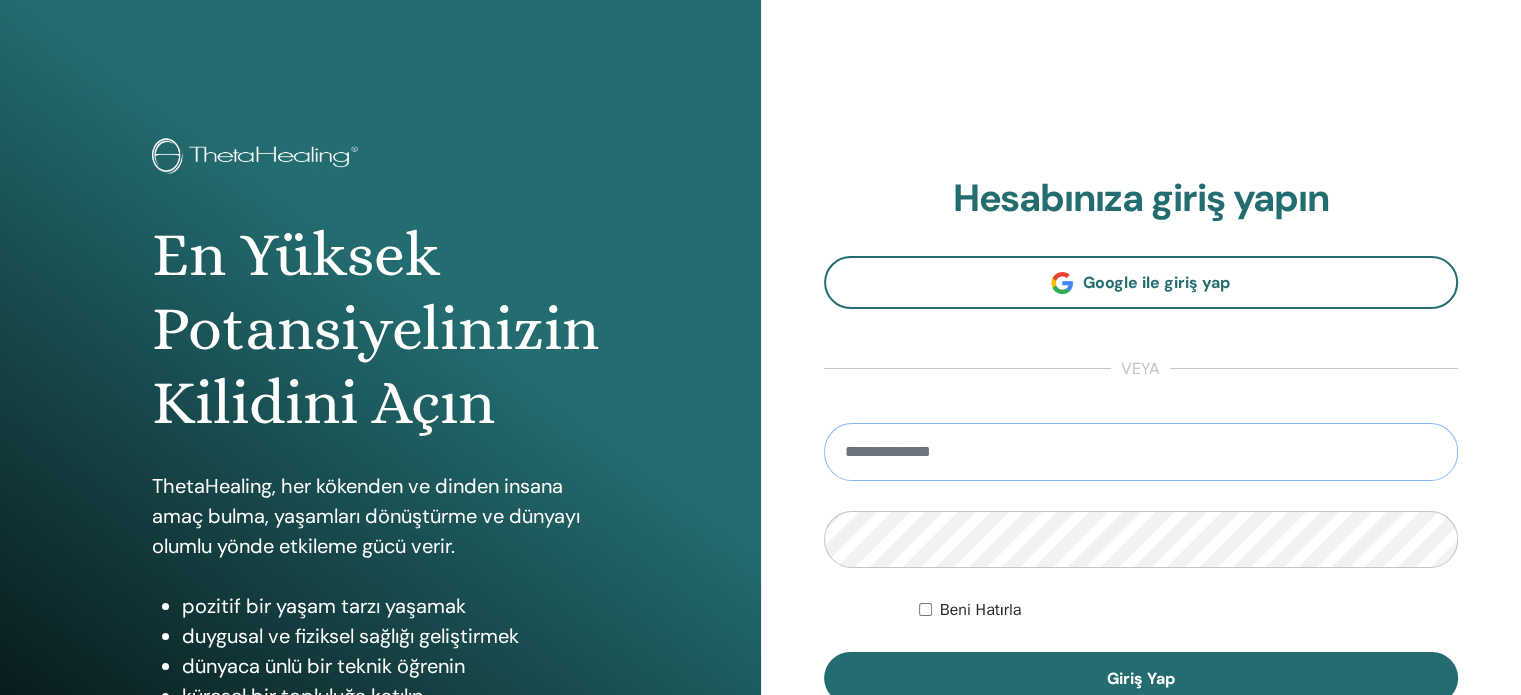 click at bounding box center (1141, 452) 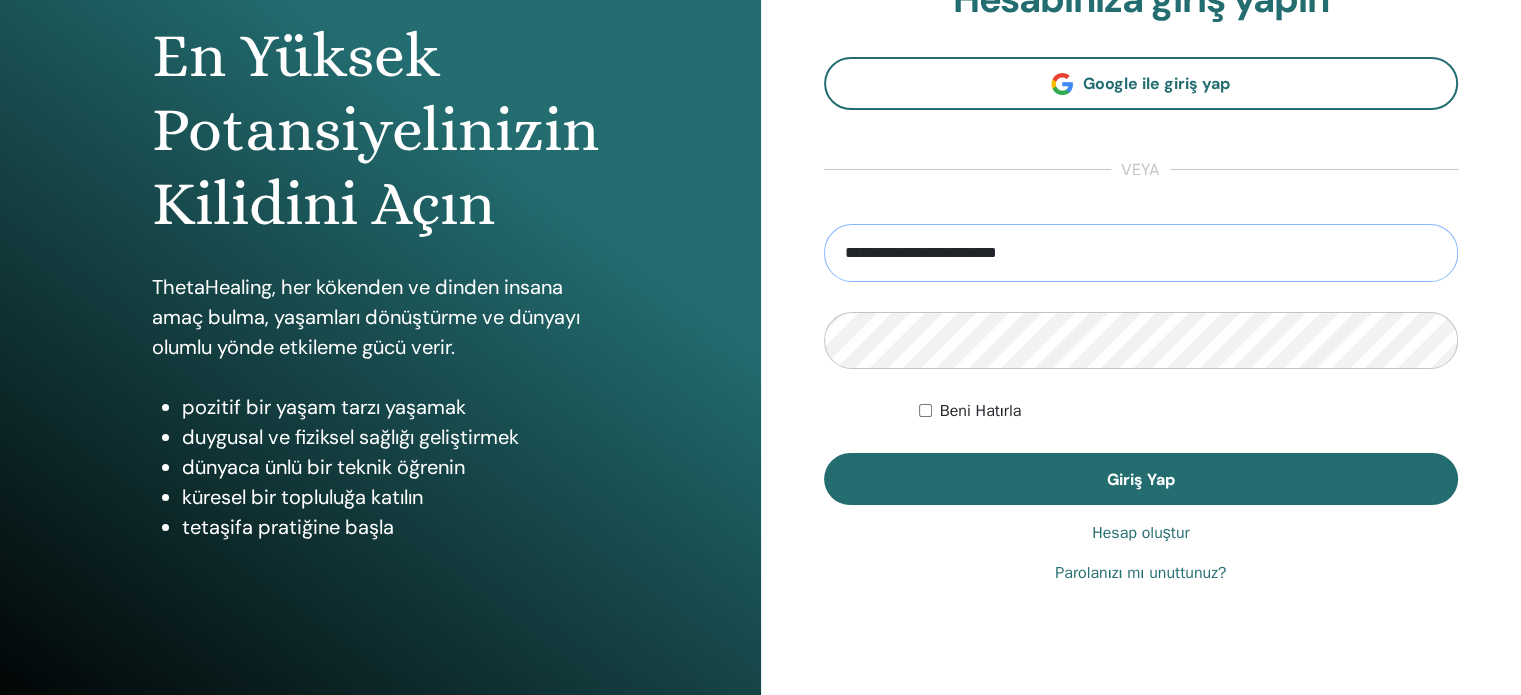 scroll, scrollTop: 200, scrollLeft: 0, axis: vertical 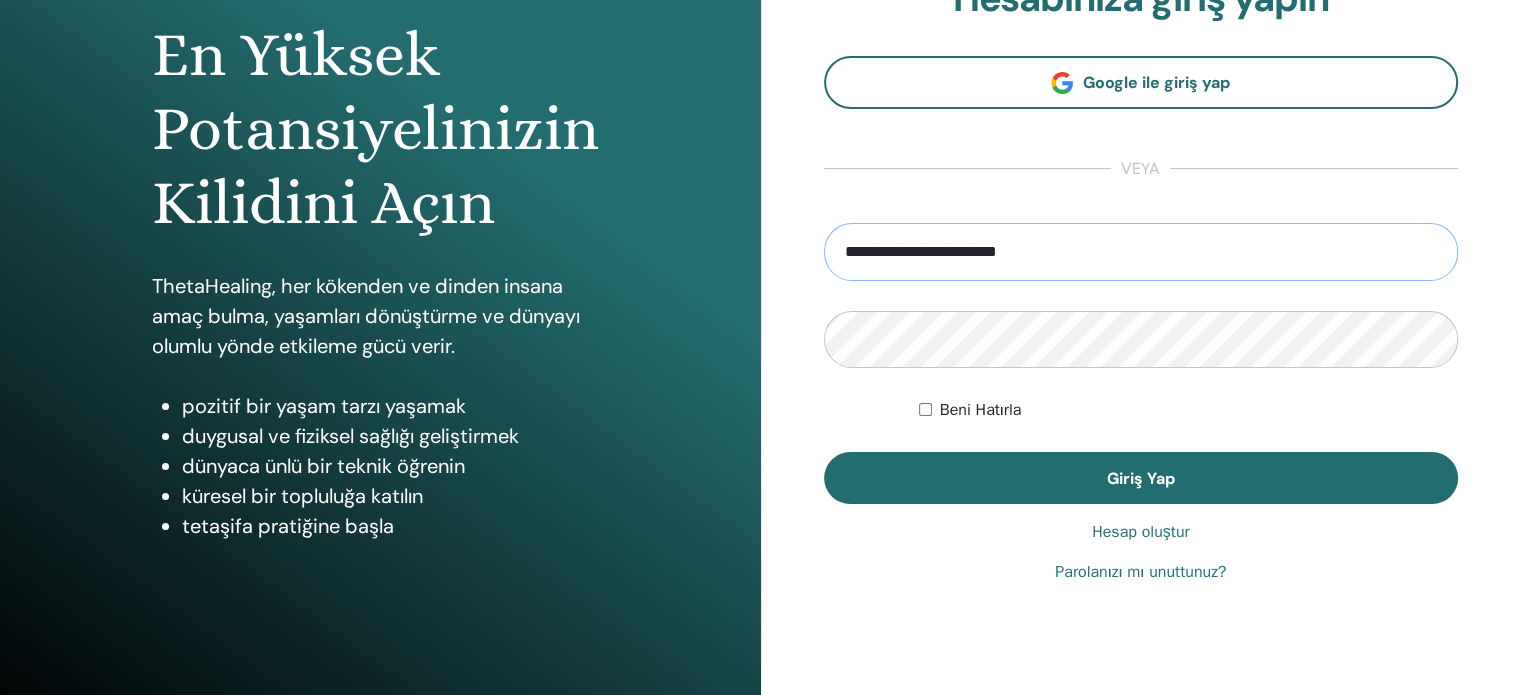 type on "**********" 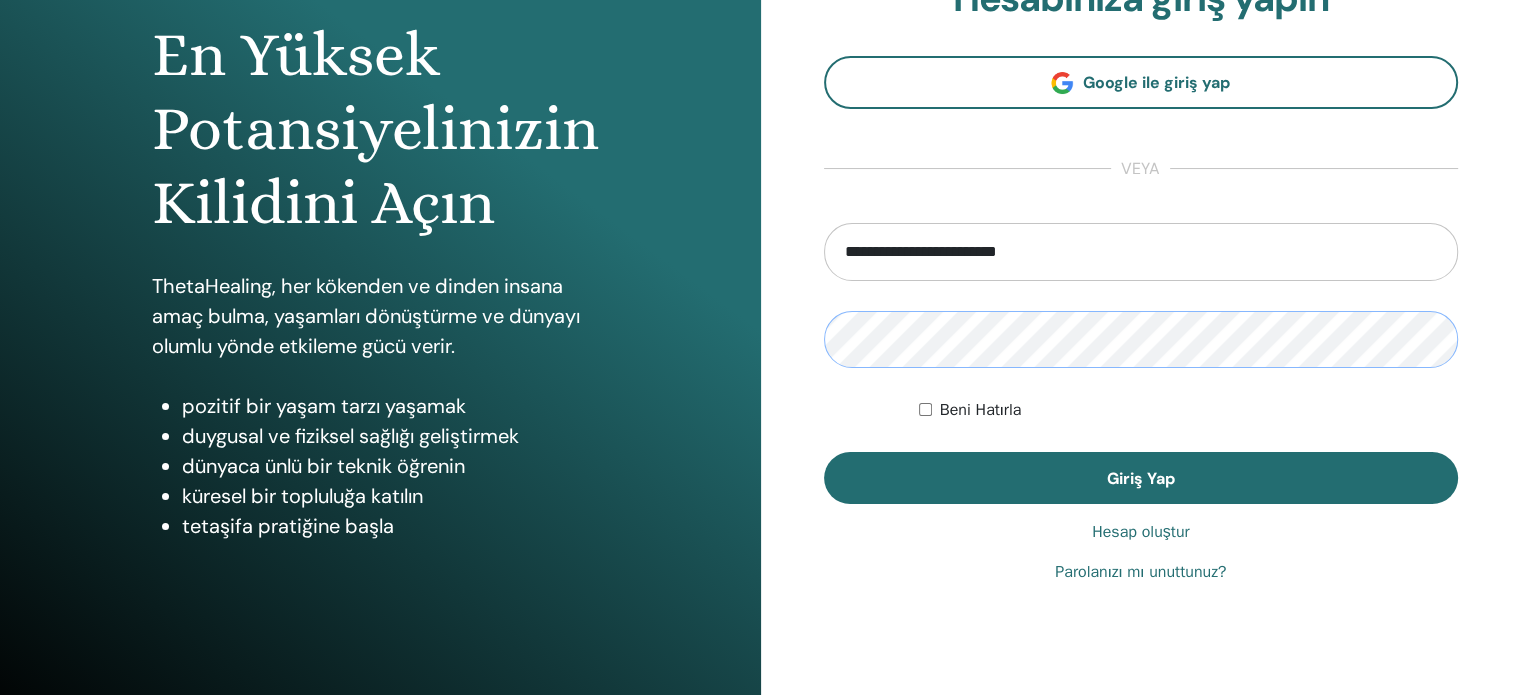 click on "En Yüksek Potansiyelinizin Kilidini Açın
ThetaHealing, her kökenden ve dinden insana amaç bulma, yaşamları dönüştürme ve dünyayı olumlu yönde etkileme gücü verir.
pozitif bir yaşam tarzı yaşamak
duygusal ve fiziksel sağlığı geliştirmek
dünyaca ünlü bir teknik öğrenin
küresel bir topluluğa katılın
tetaşifa pratiğine başla
Hesabınıza giriş yapın
Google ile giriş yap
veya" at bounding box center [760, 280] 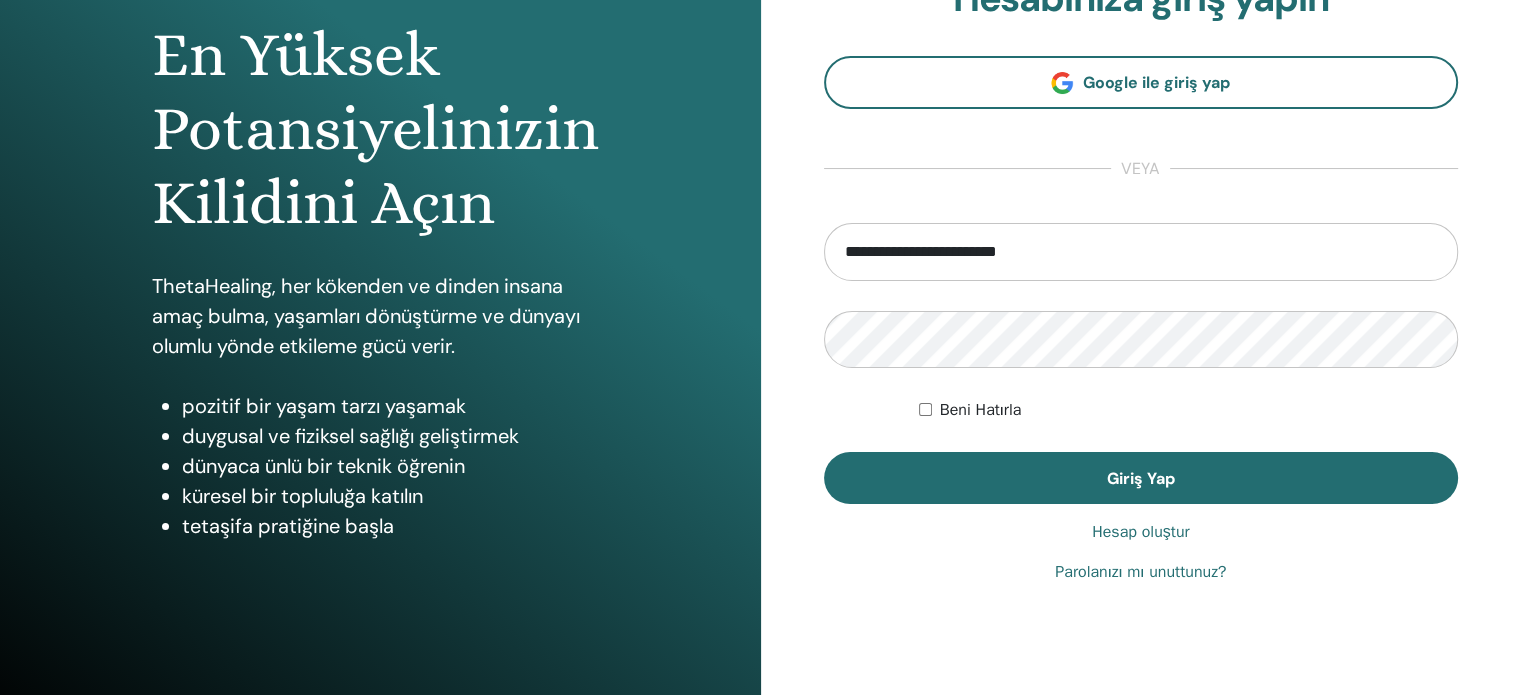 click on "**********" at bounding box center [1141, 280] 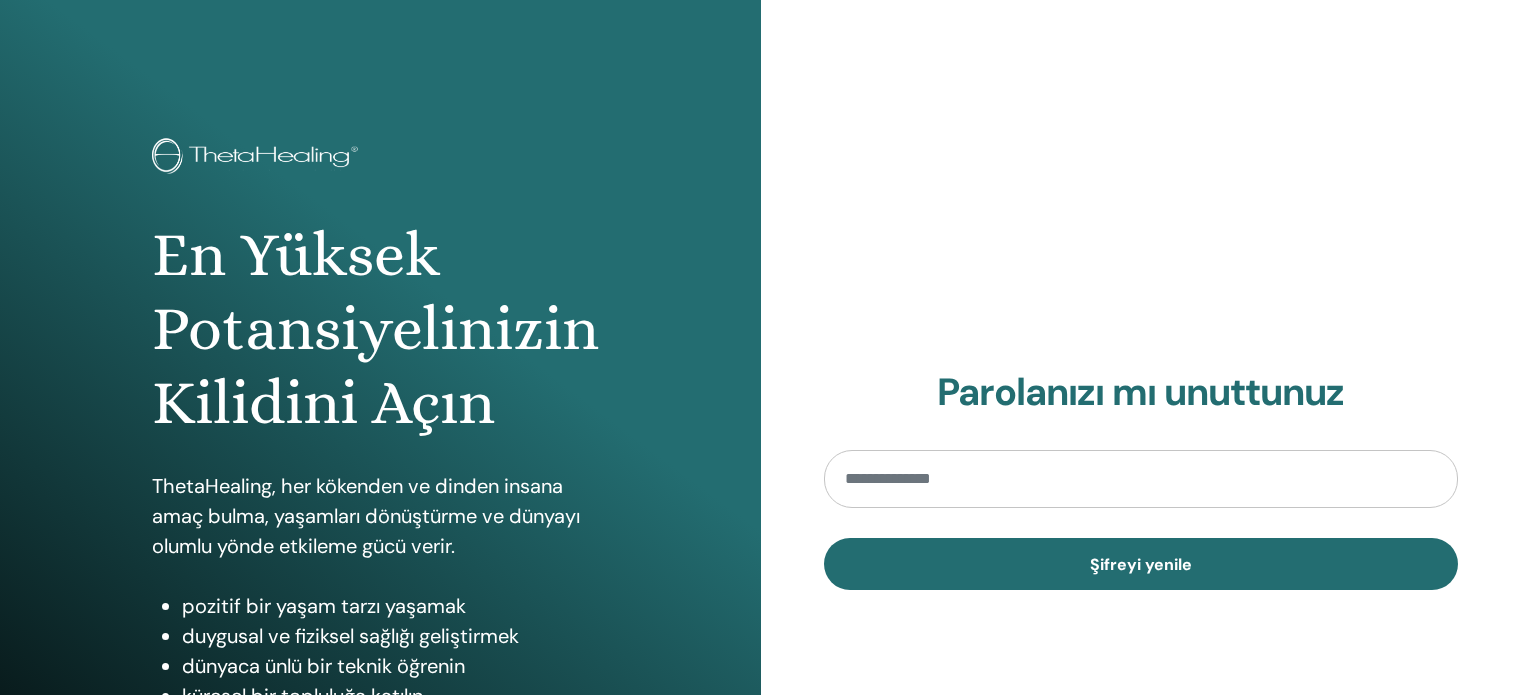 scroll, scrollTop: 0, scrollLeft: 0, axis: both 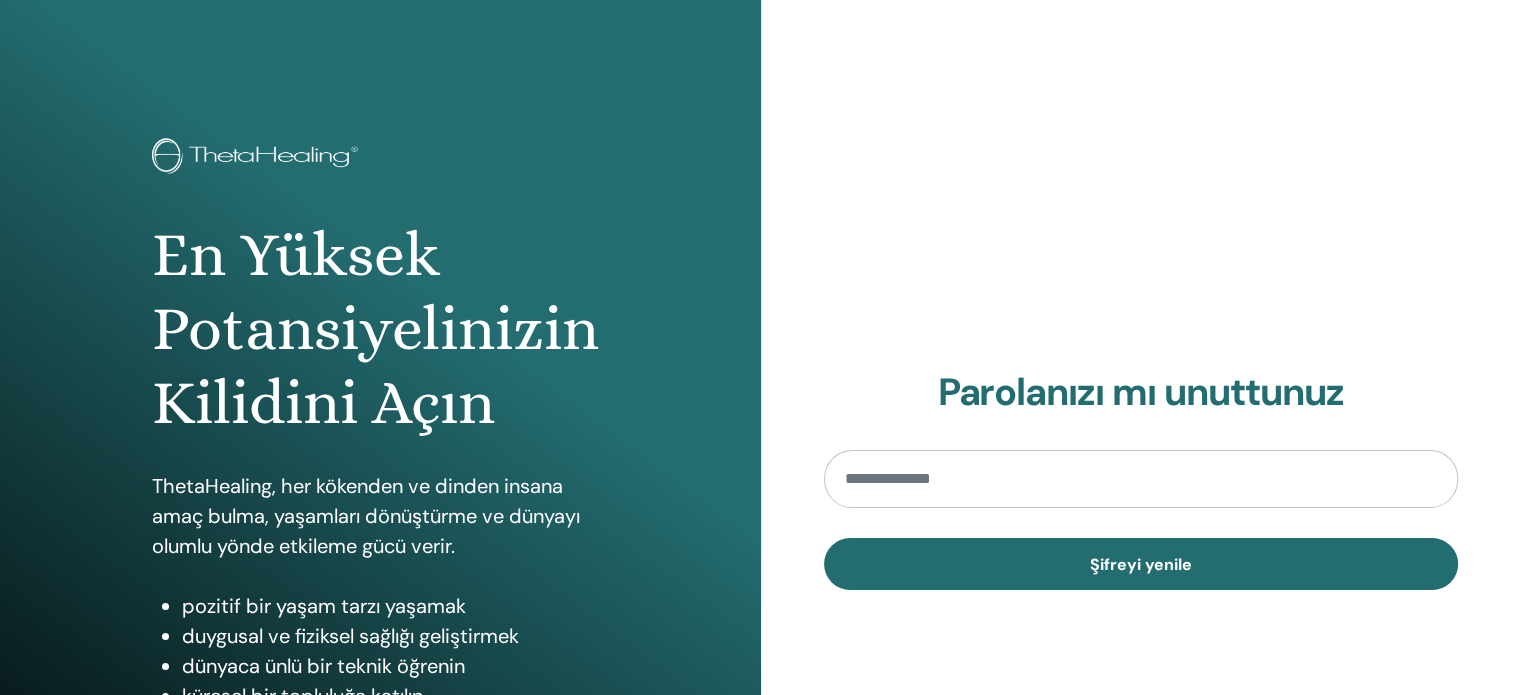 click at bounding box center (1141, 479) 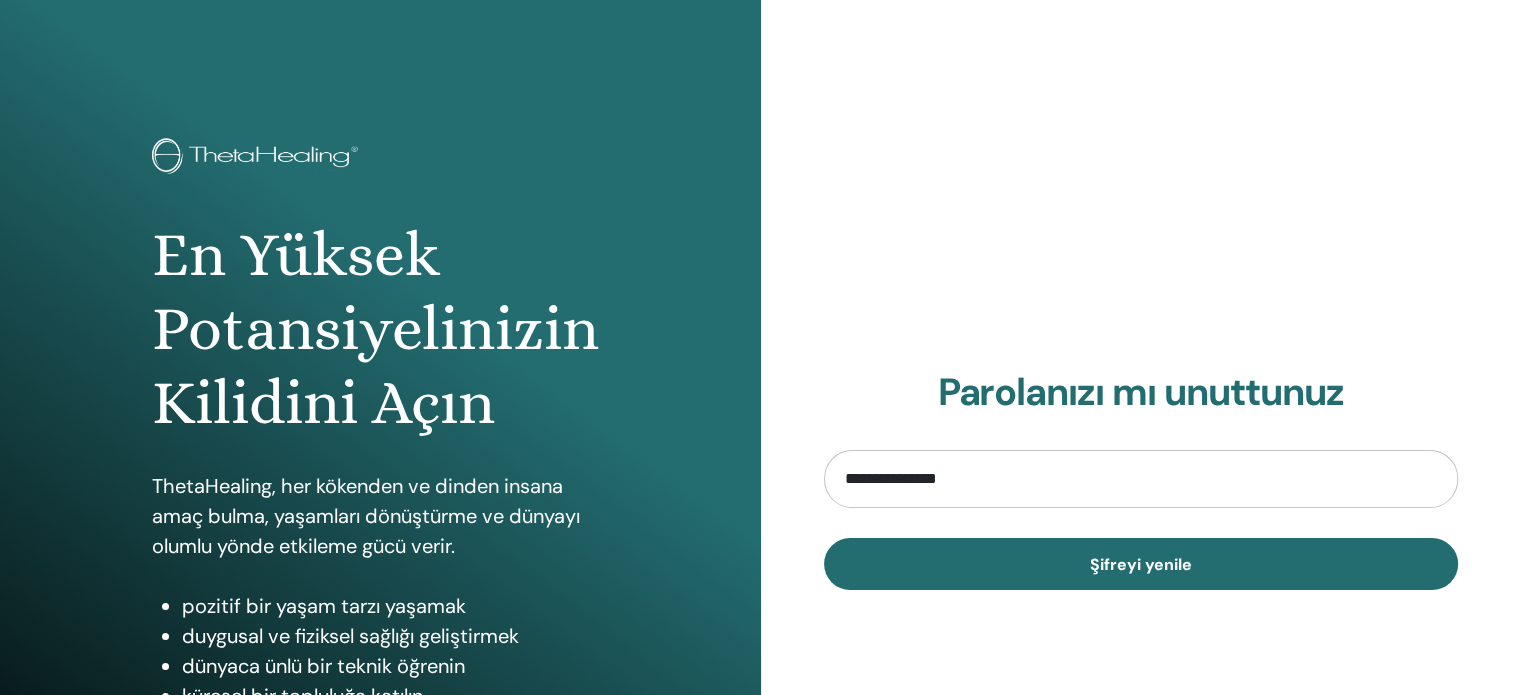 click on "**********" at bounding box center (1141, 479) 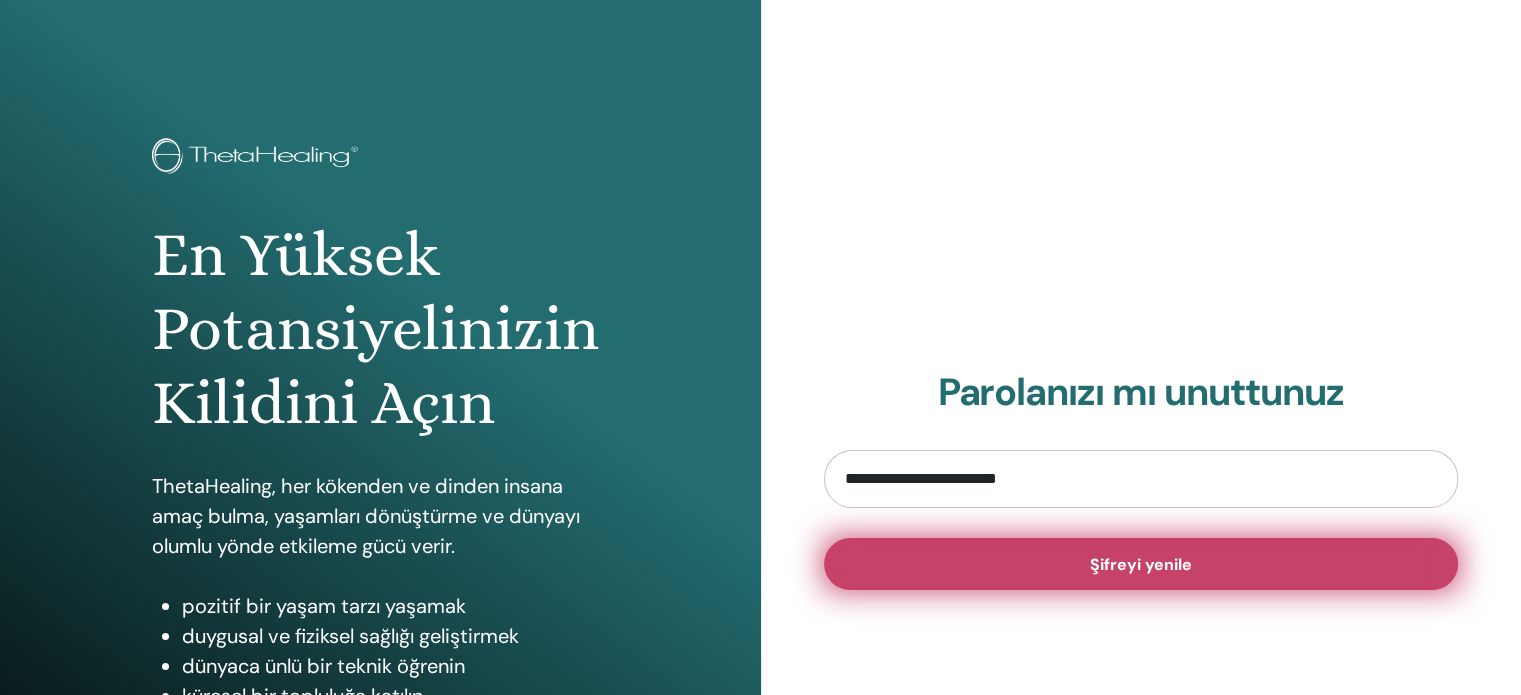type on "**********" 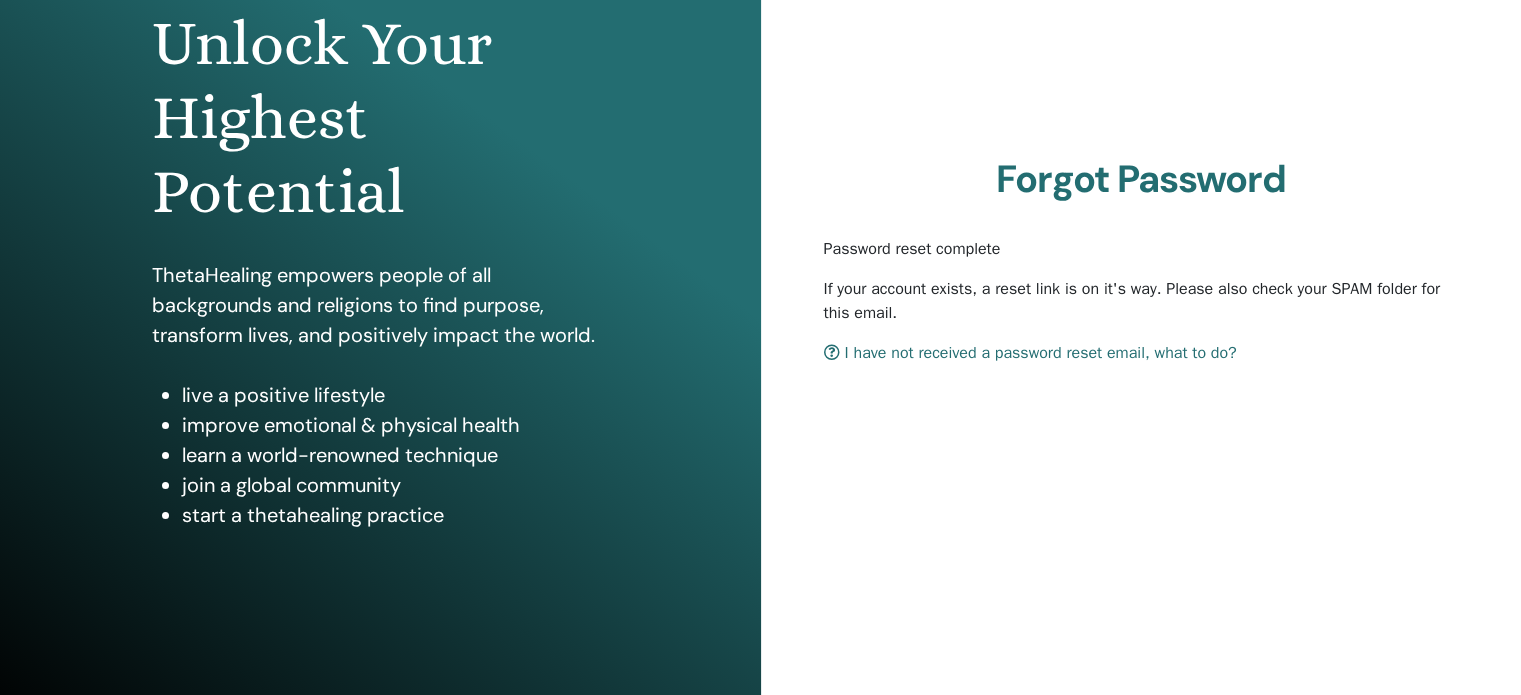 scroll, scrollTop: 264, scrollLeft: 0, axis: vertical 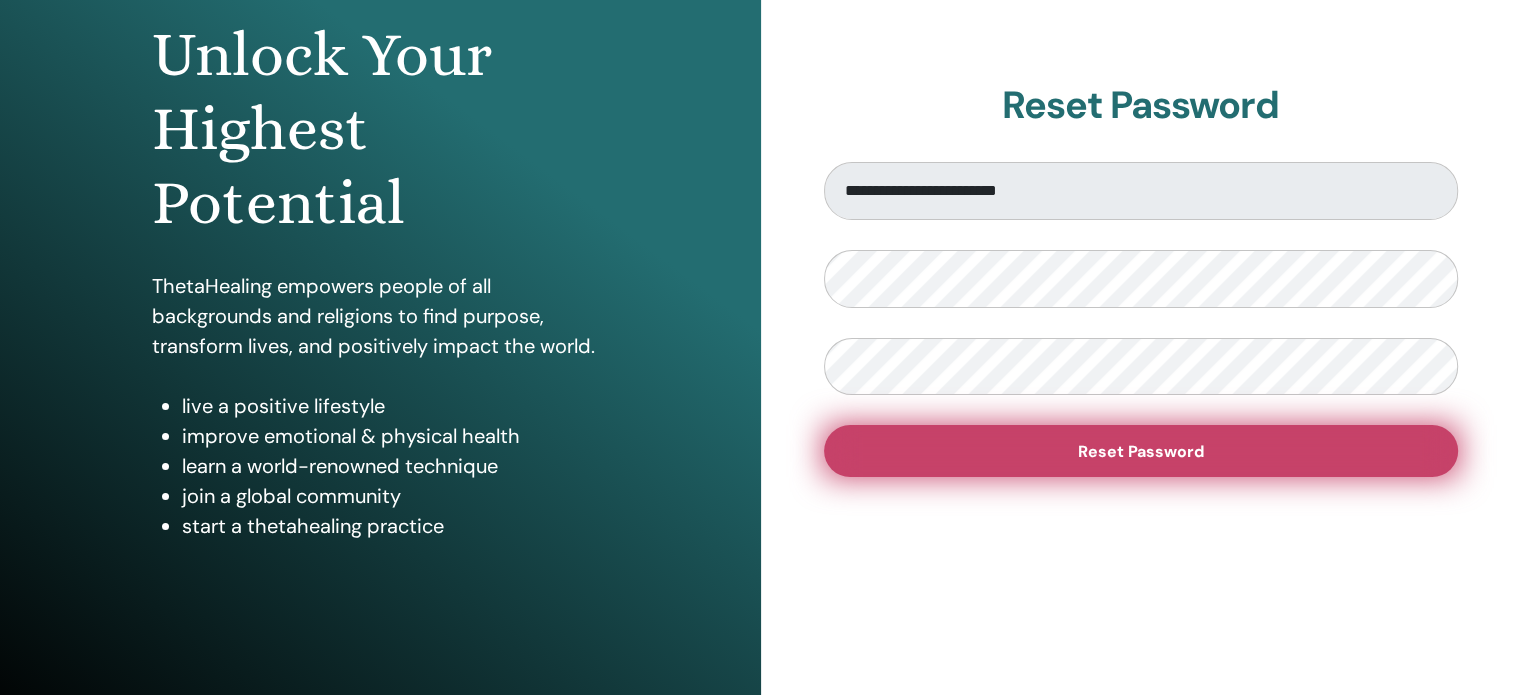click on "Reset Password" at bounding box center (1141, 451) 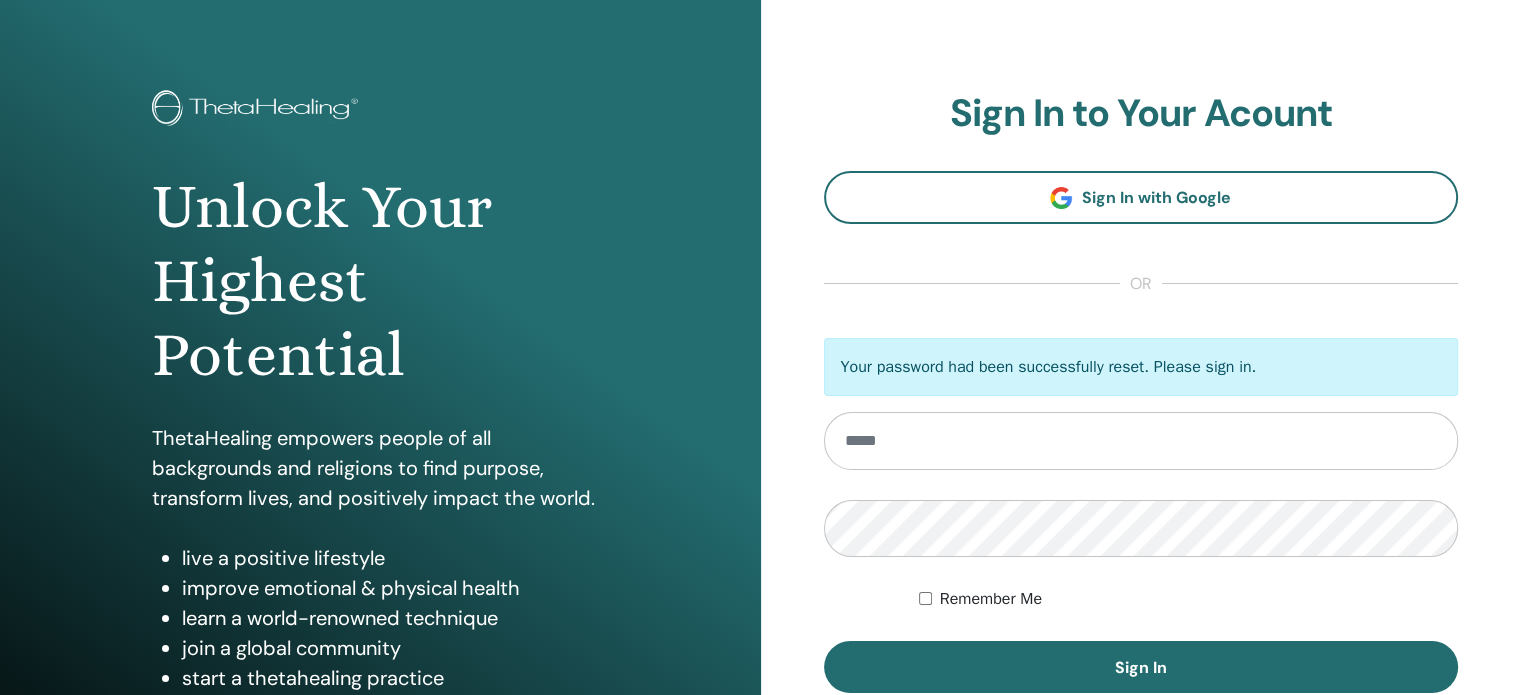 scroll, scrollTop: 0, scrollLeft: 0, axis: both 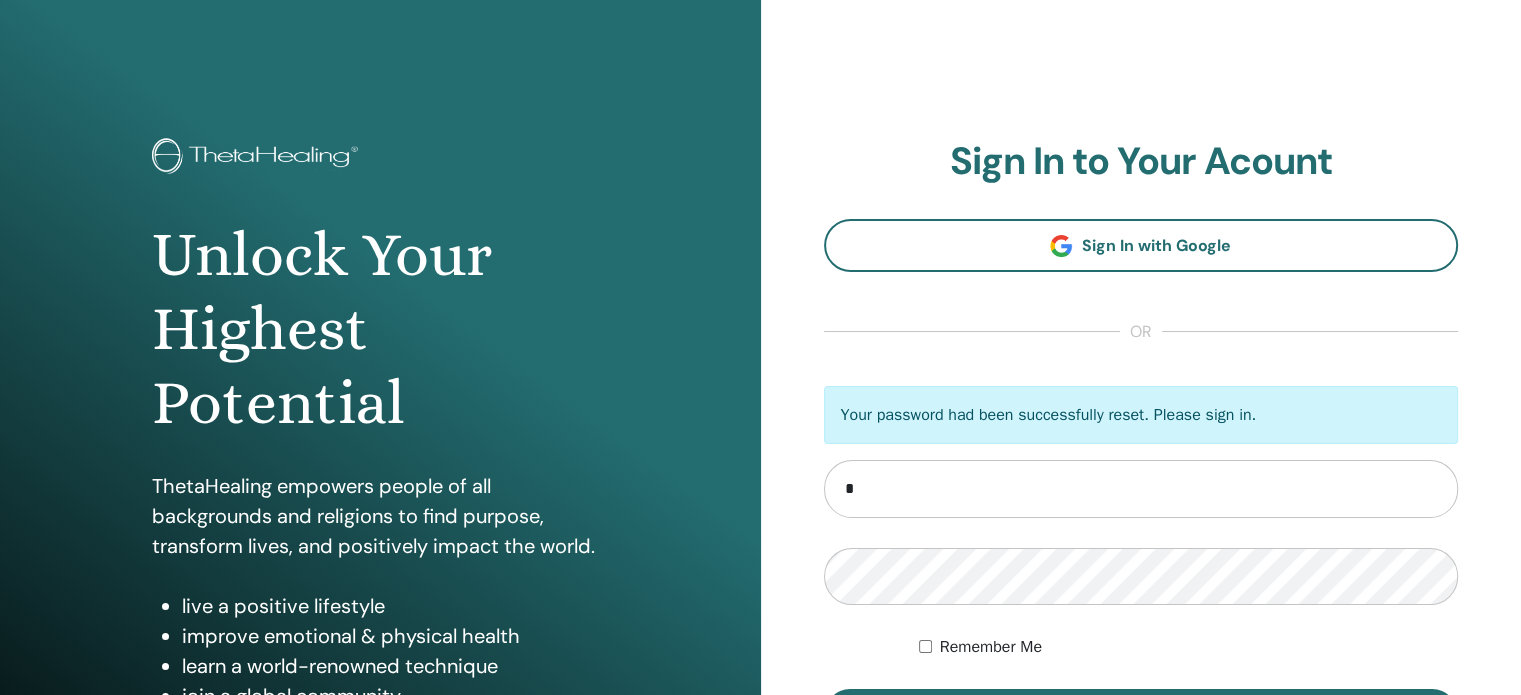 type on "**********" 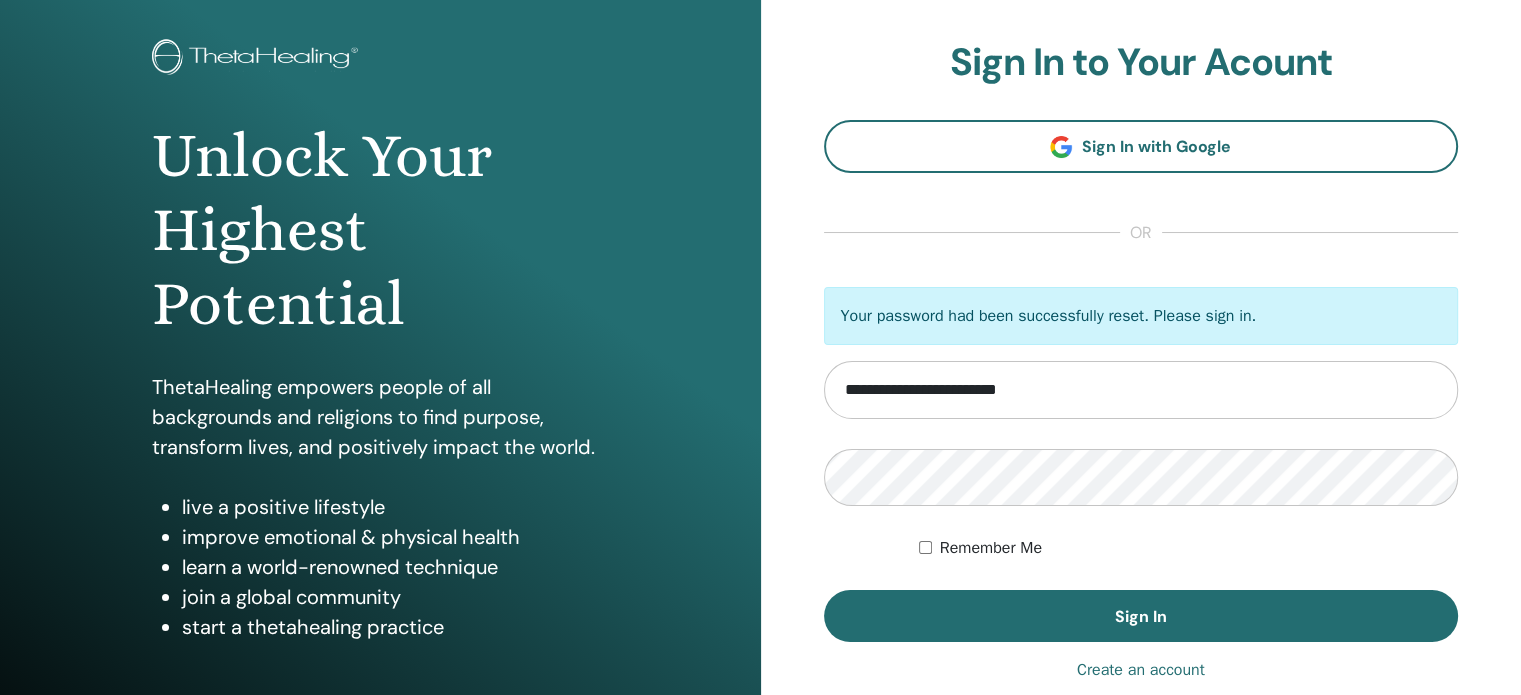 scroll, scrollTop: 100, scrollLeft: 0, axis: vertical 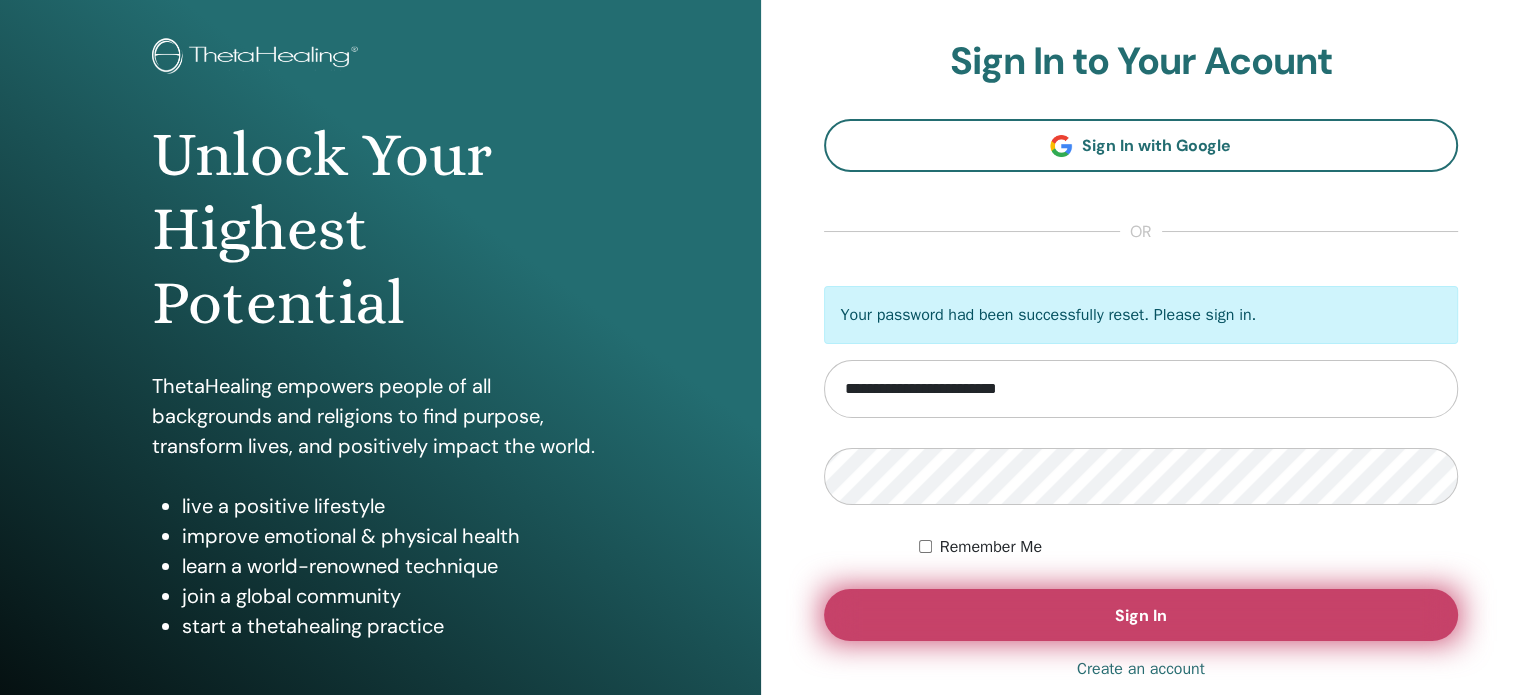 click on "Sign In" at bounding box center [1141, 615] 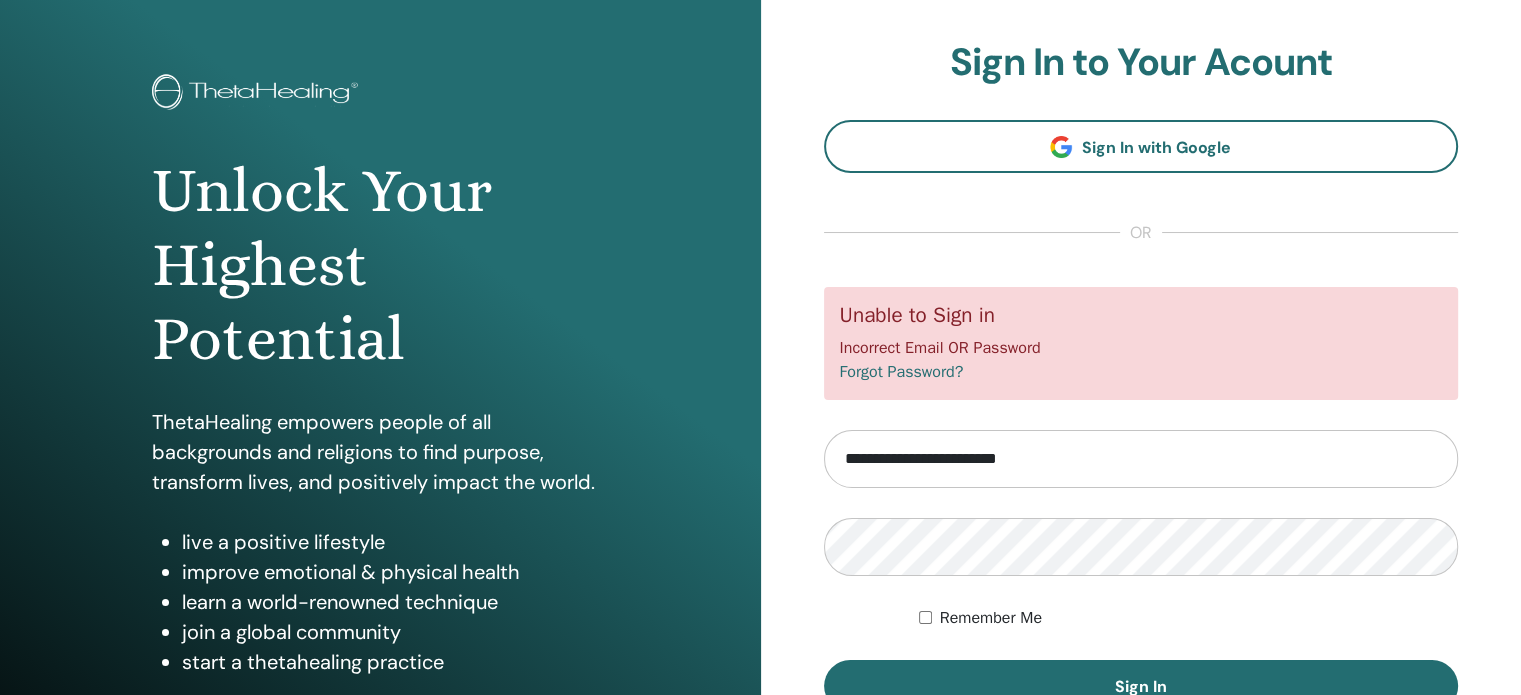 scroll, scrollTop: 100, scrollLeft: 0, axis: vertical 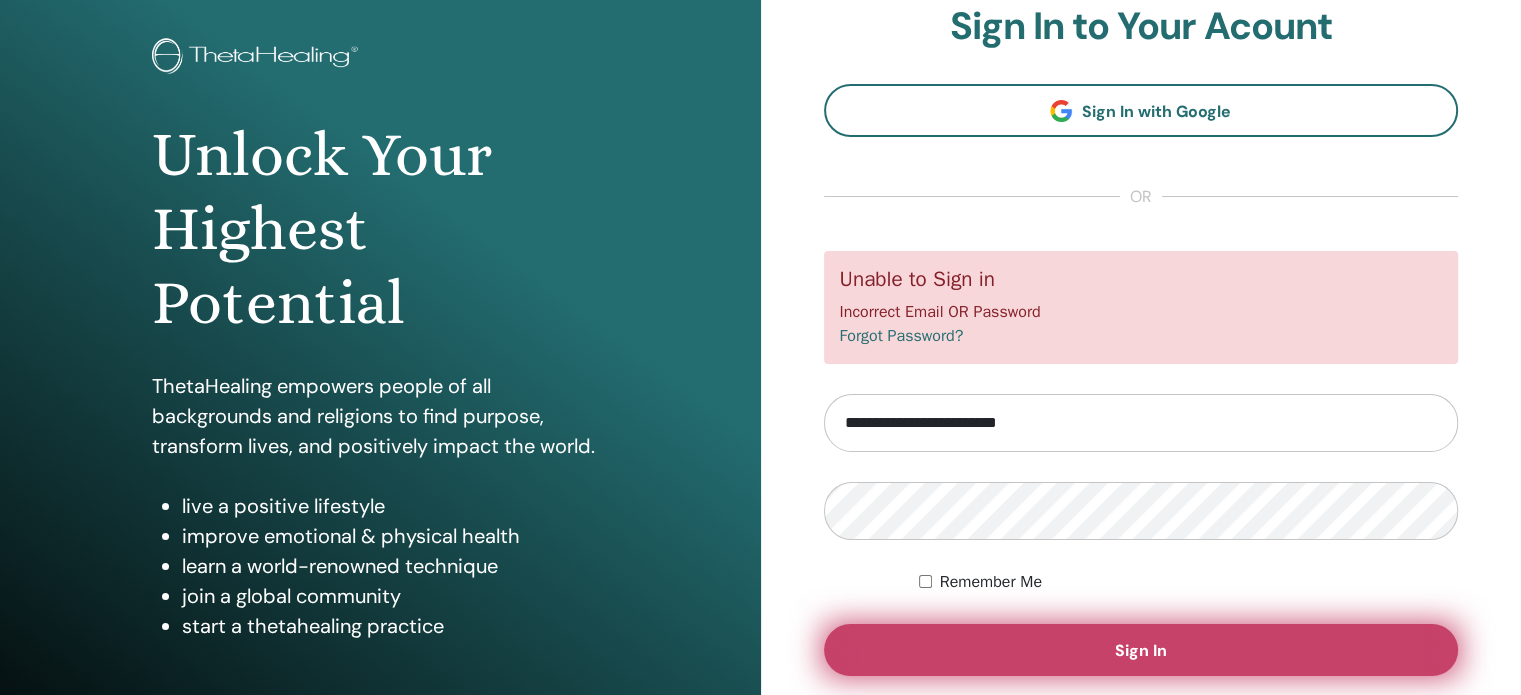 click on "Sign In" at bounding box center (1141, 650) 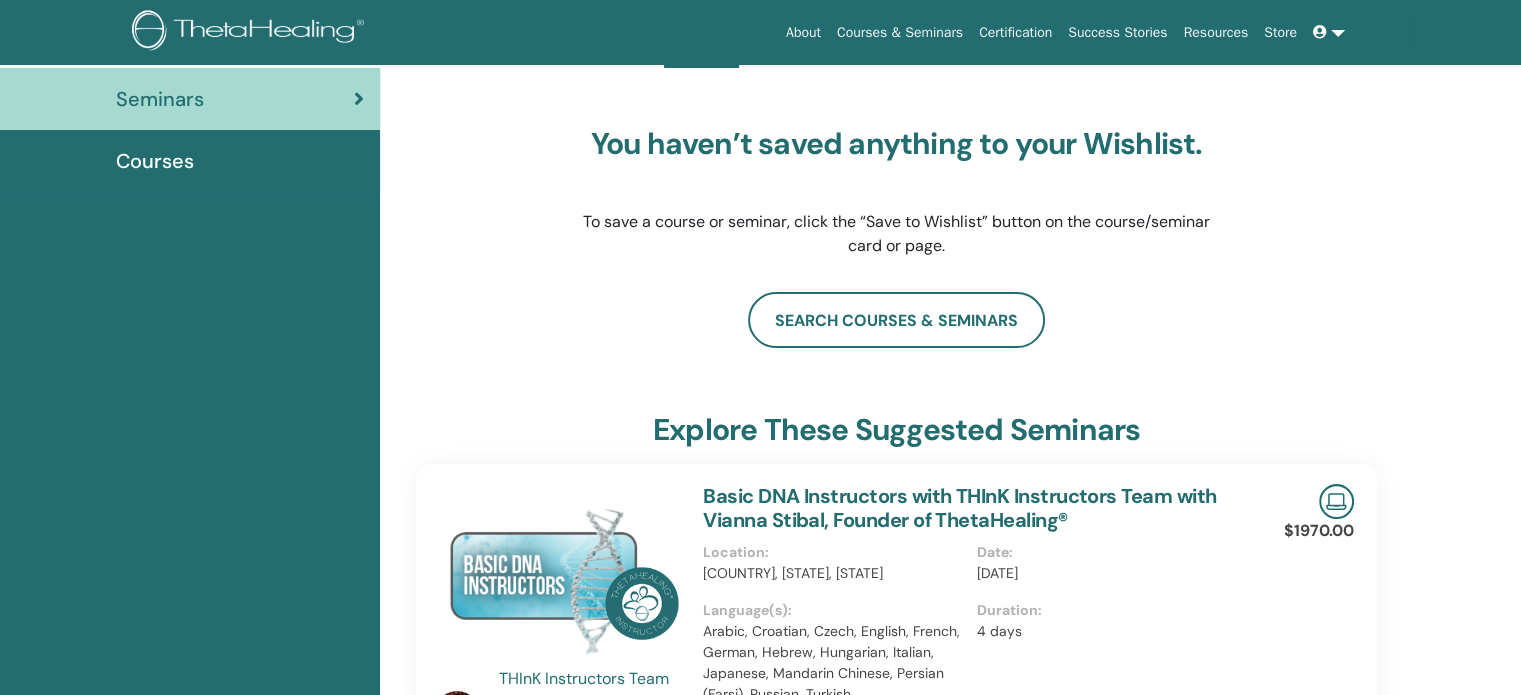 scroll, scrollTop: 0, scrollLeft: 0, axis: both 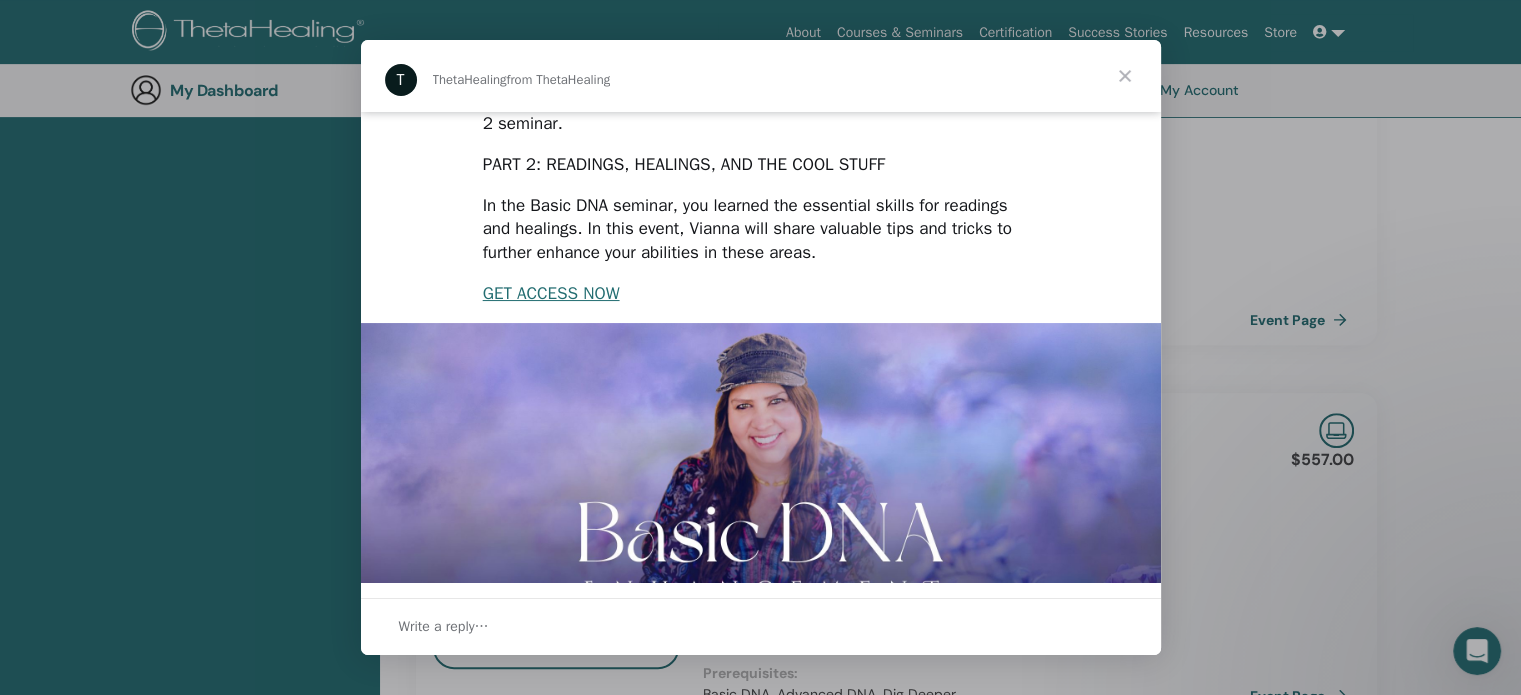 click at bounding box center (1125, 76) 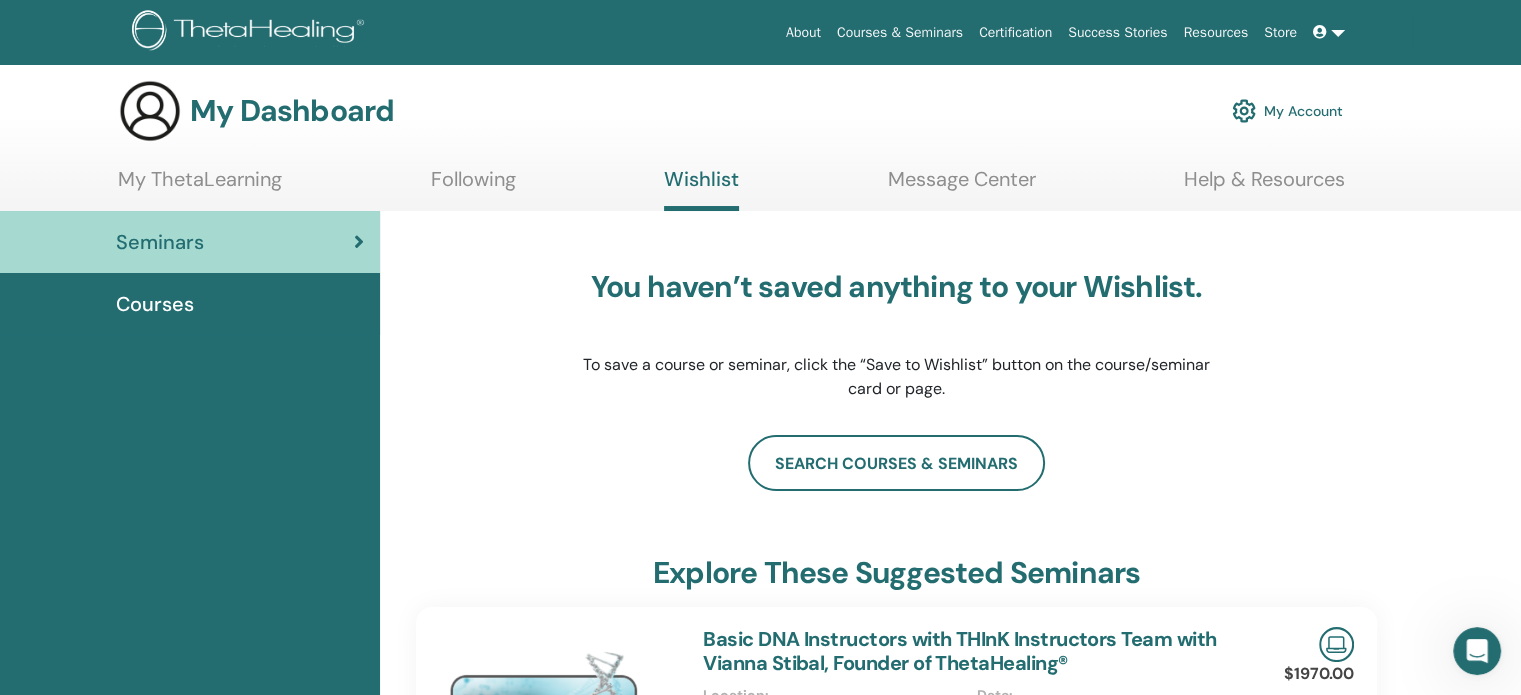 scroll, scrollTop: 0, scrollLeft: 0, axis: both 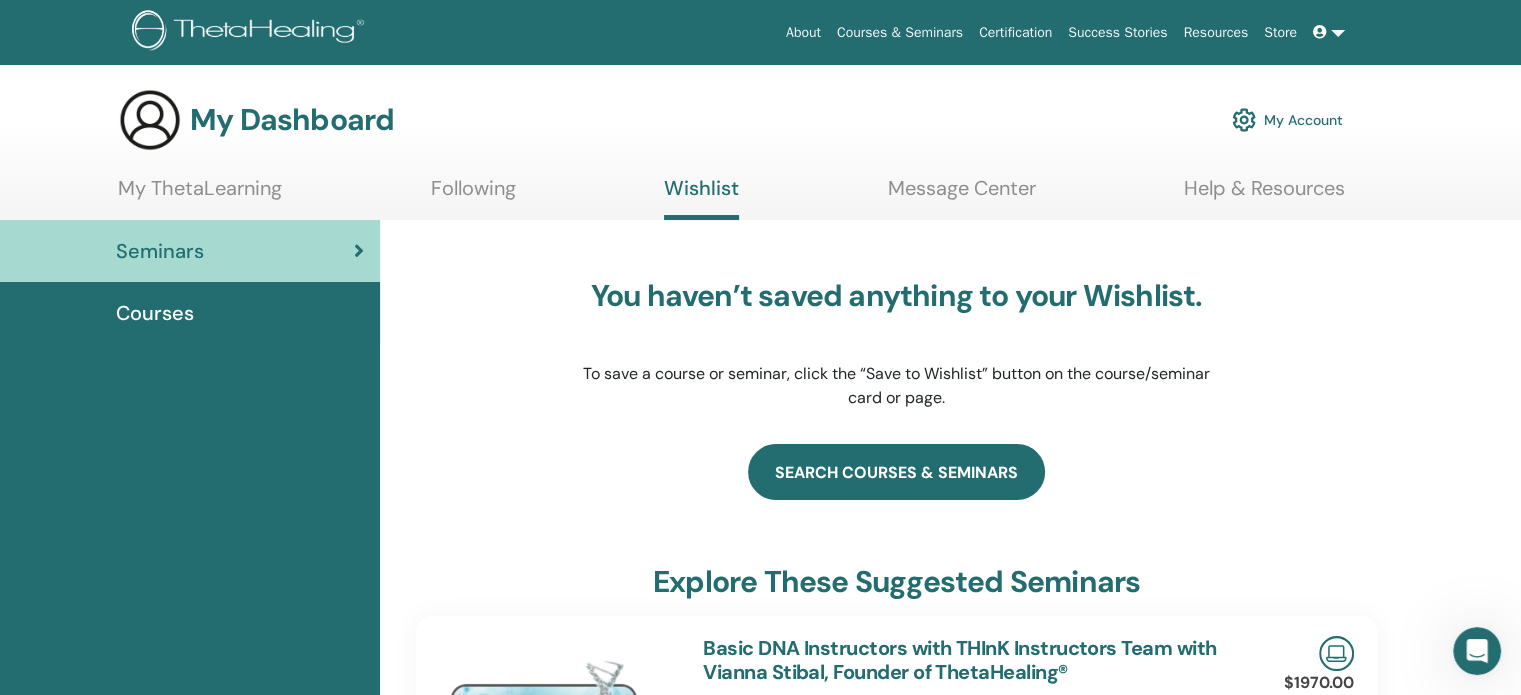 click on "search courses & seminars" at bounding box center (896, 472) 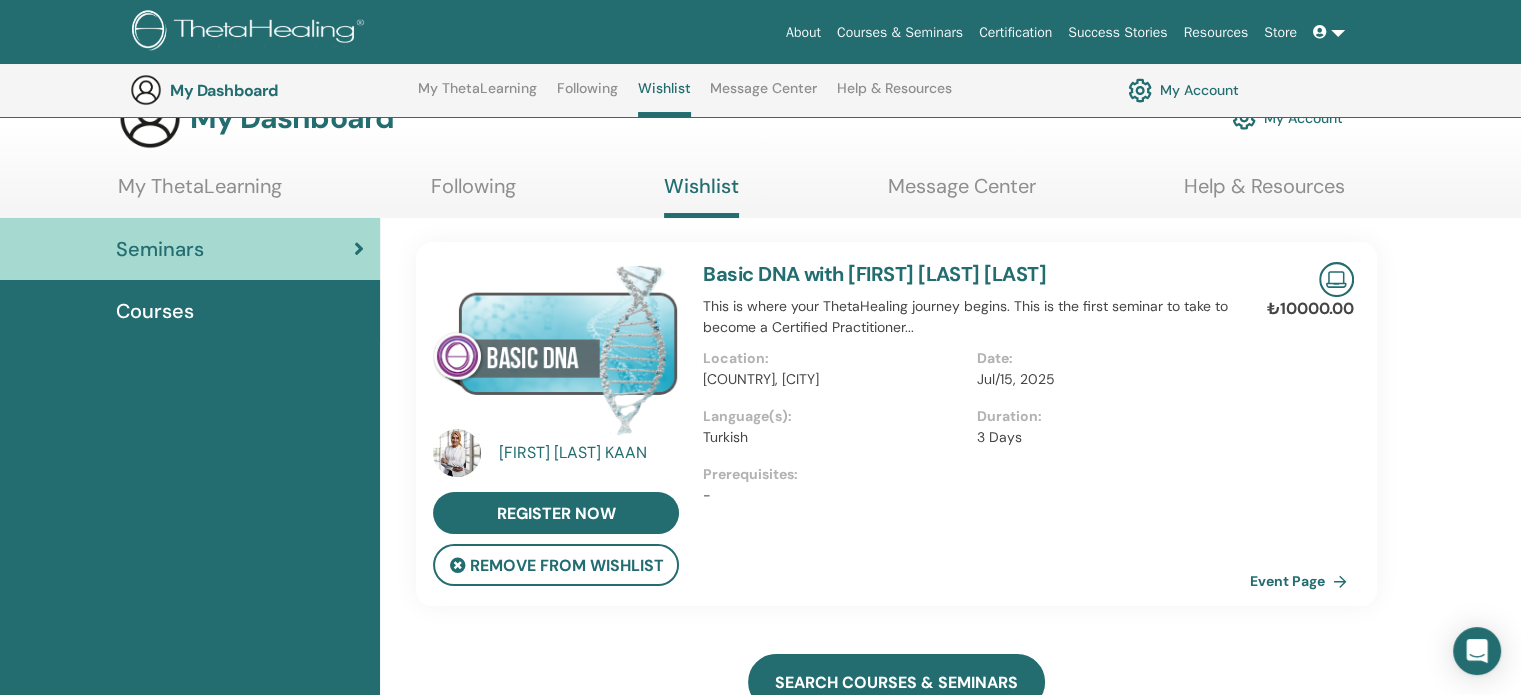 scroll, scrollTop: 0, scrollLeft: 0, axis: both 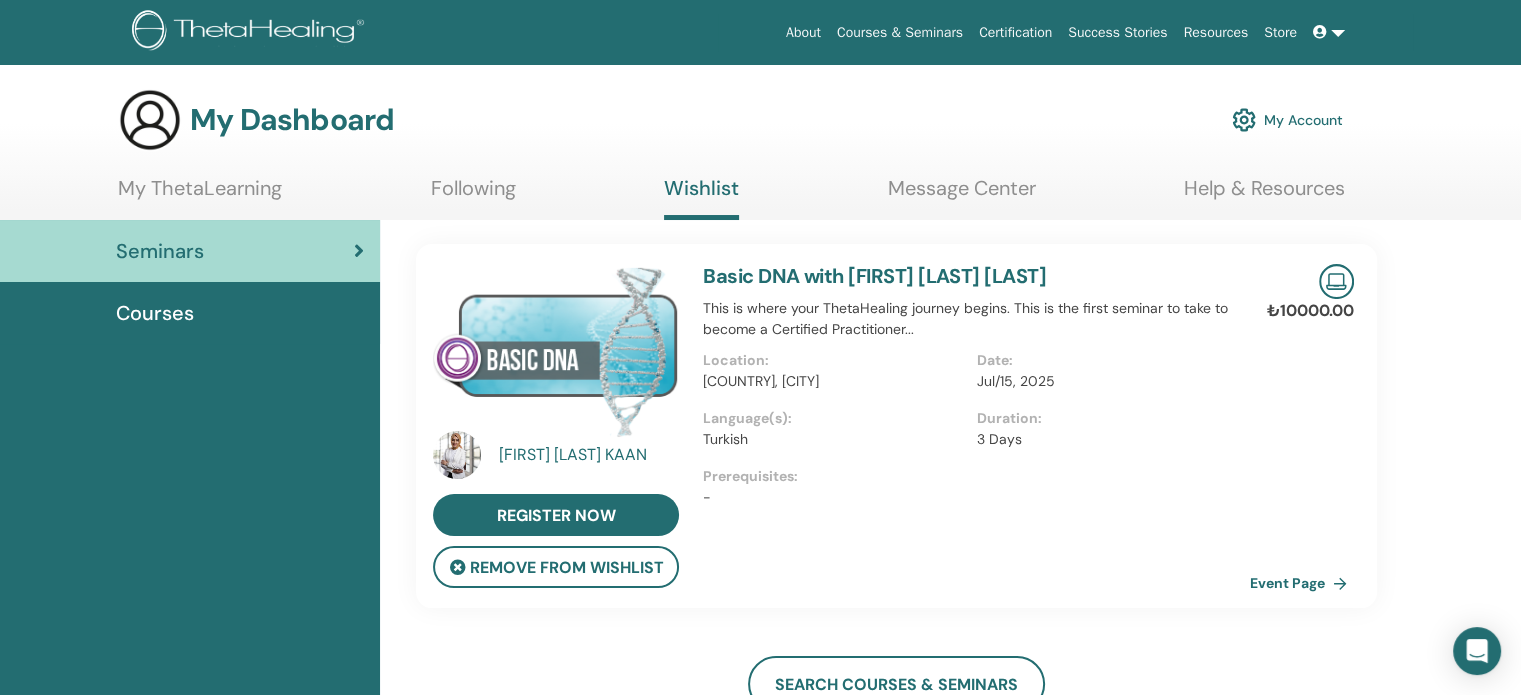 click at bounding box center (1329, 32) 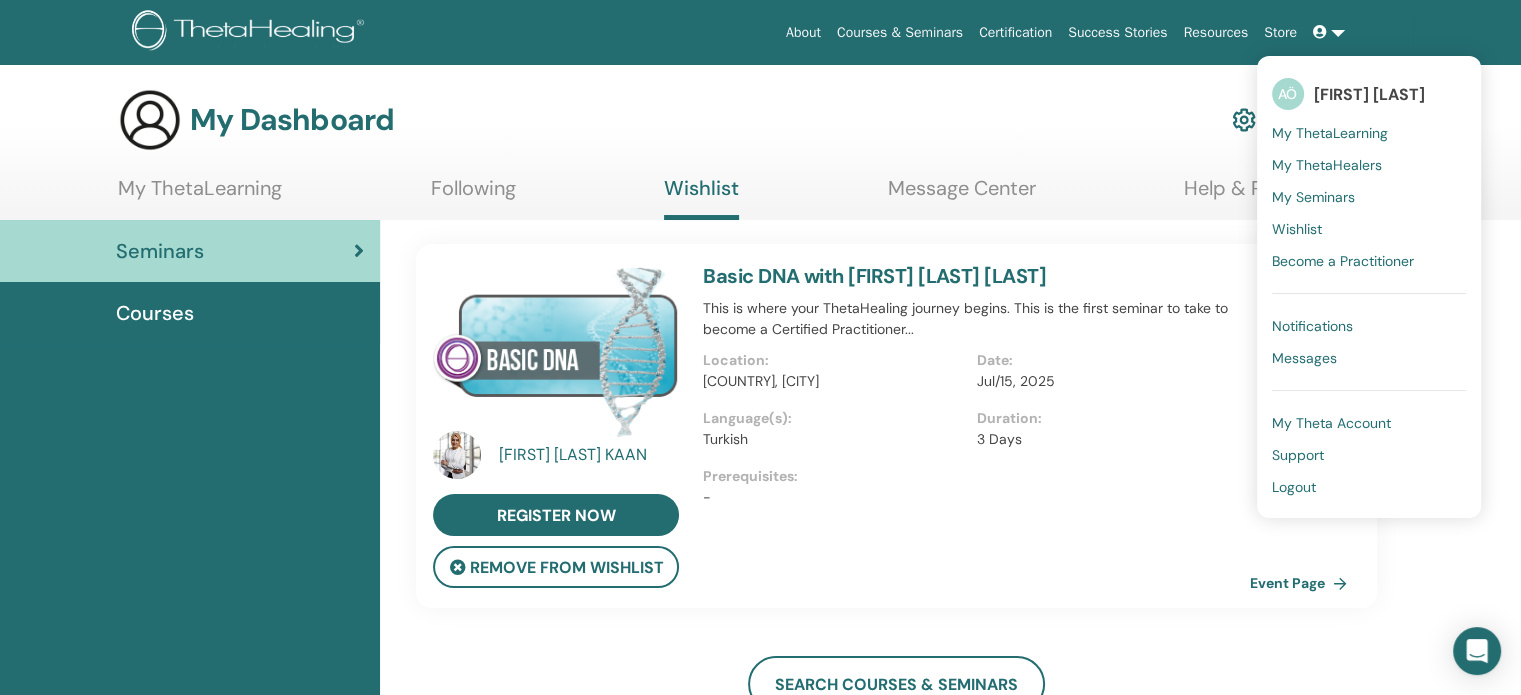 click on "Logout" at bounding box center (1369, 487) 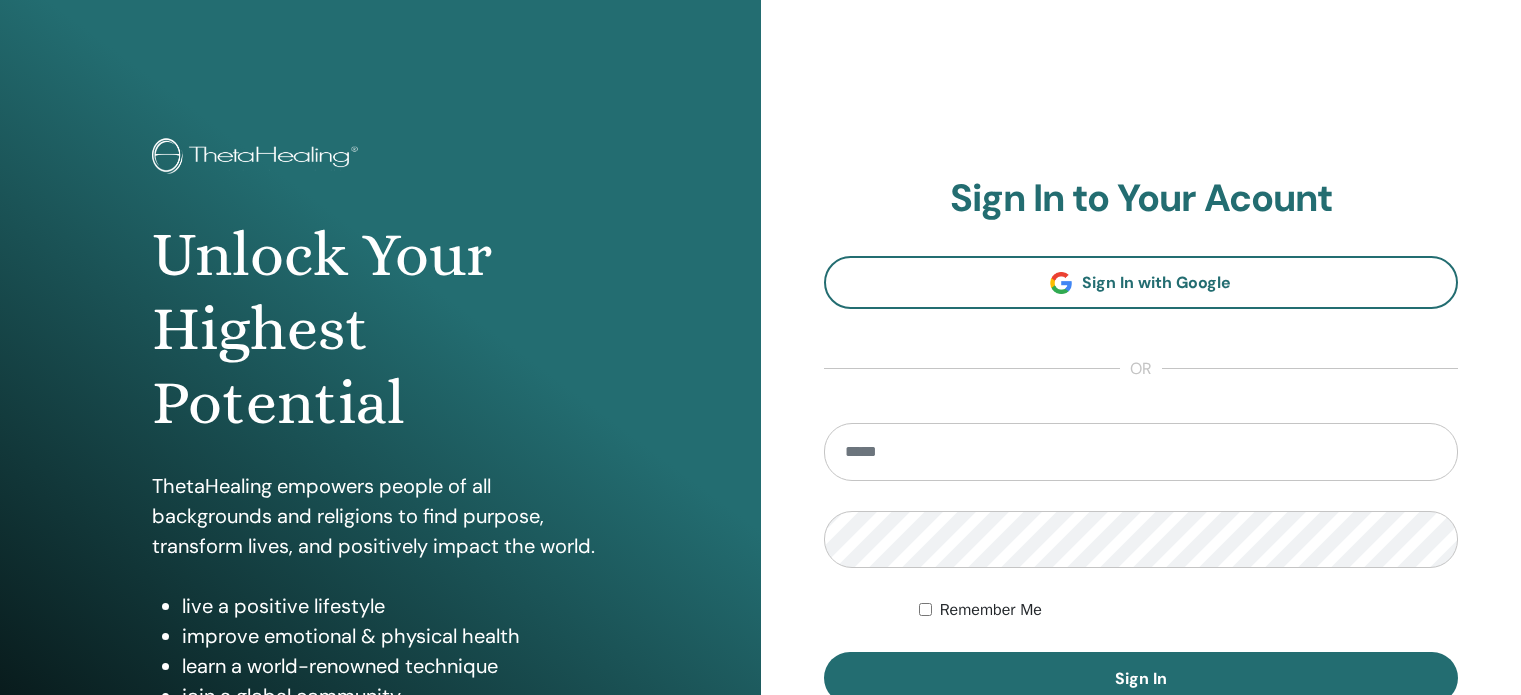 scroll, scrollTop: 0, scrollLeft: 0, axis: both 